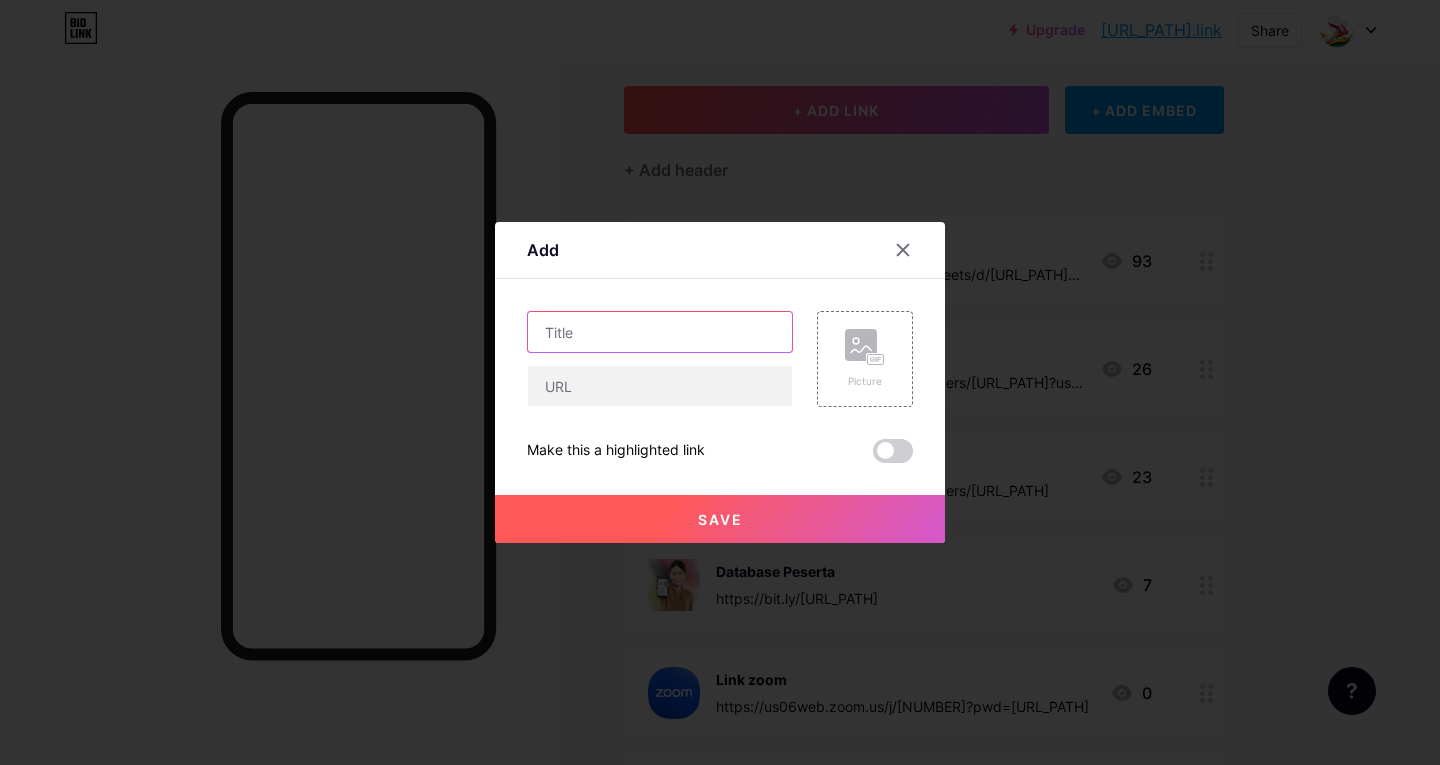 click at bounding box center (660, 332) 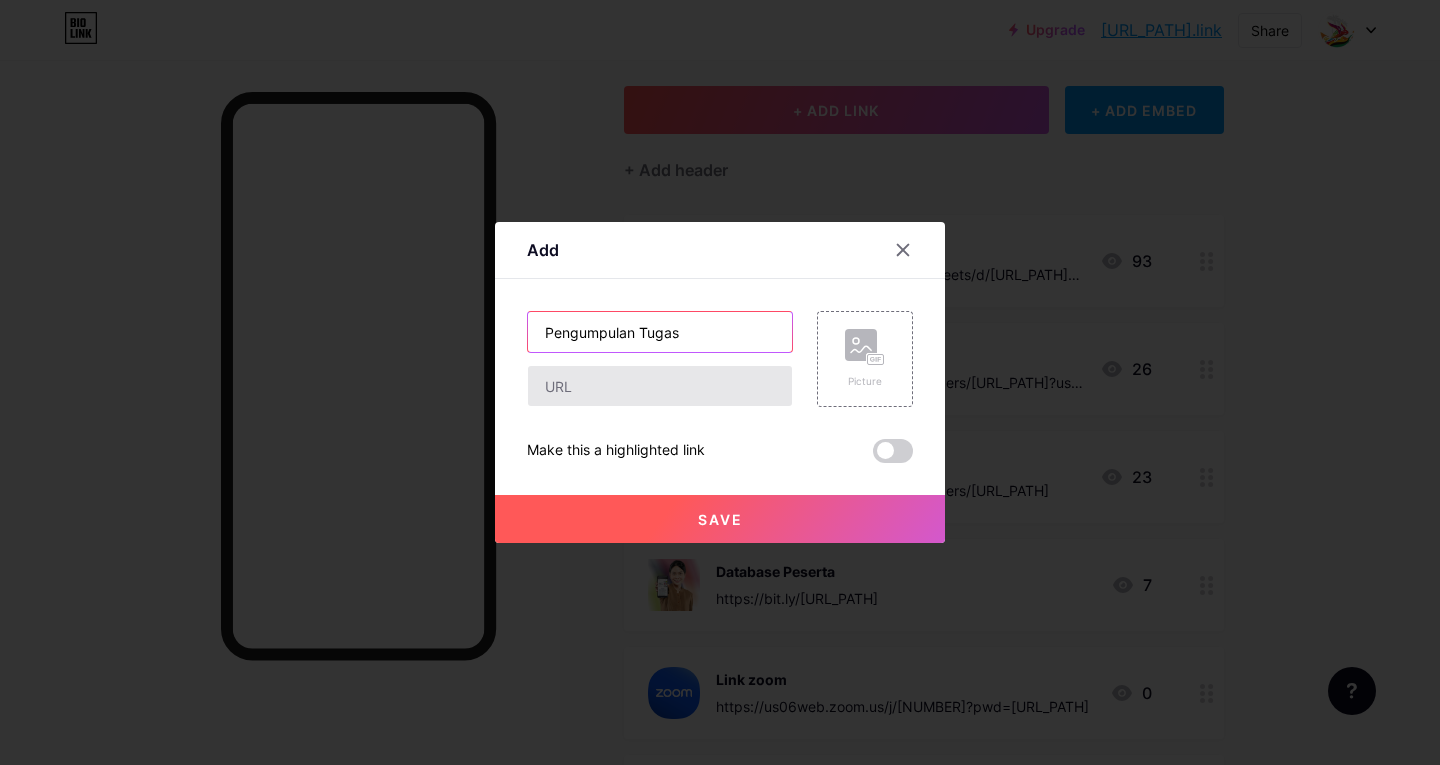 type on "Pengumpulan Tugas" 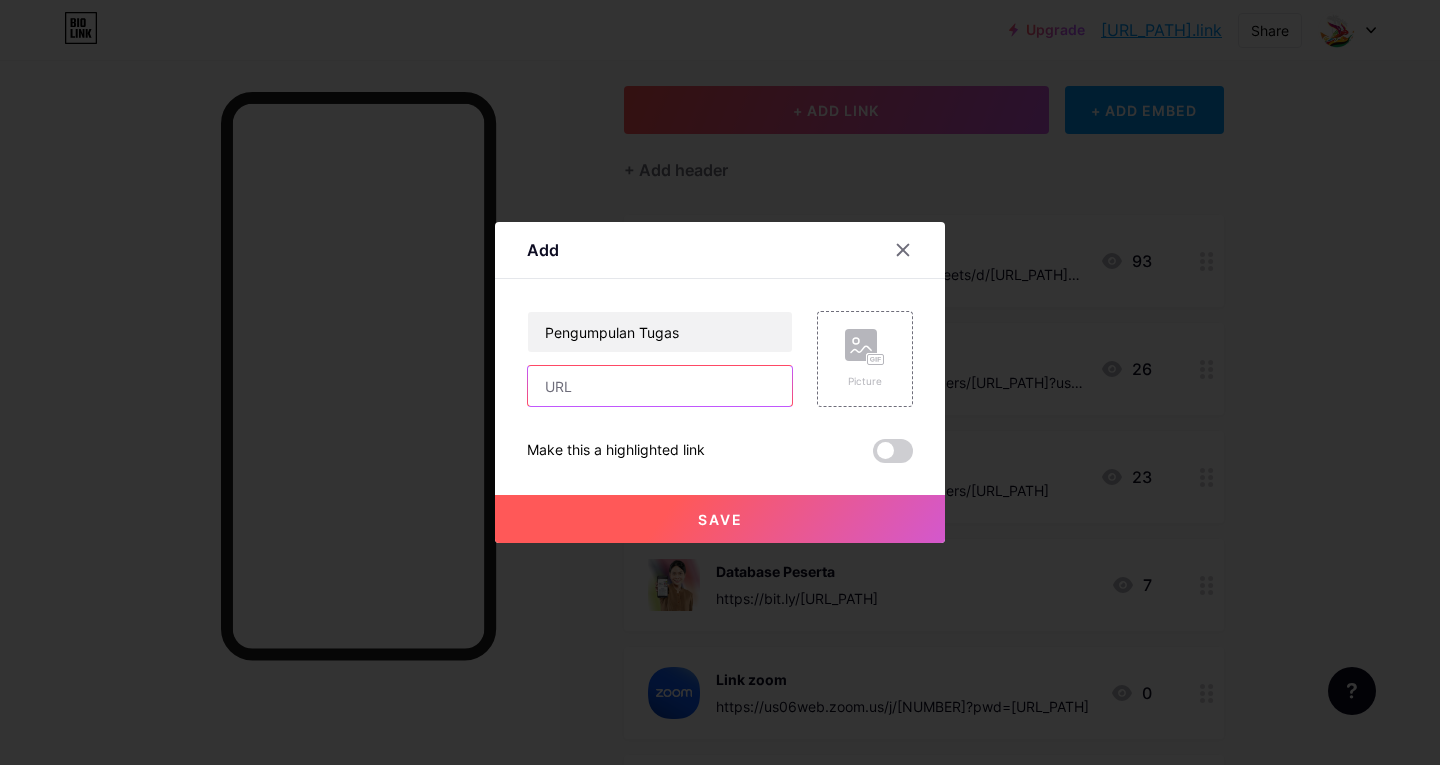 click at bounding box center (660, 386) 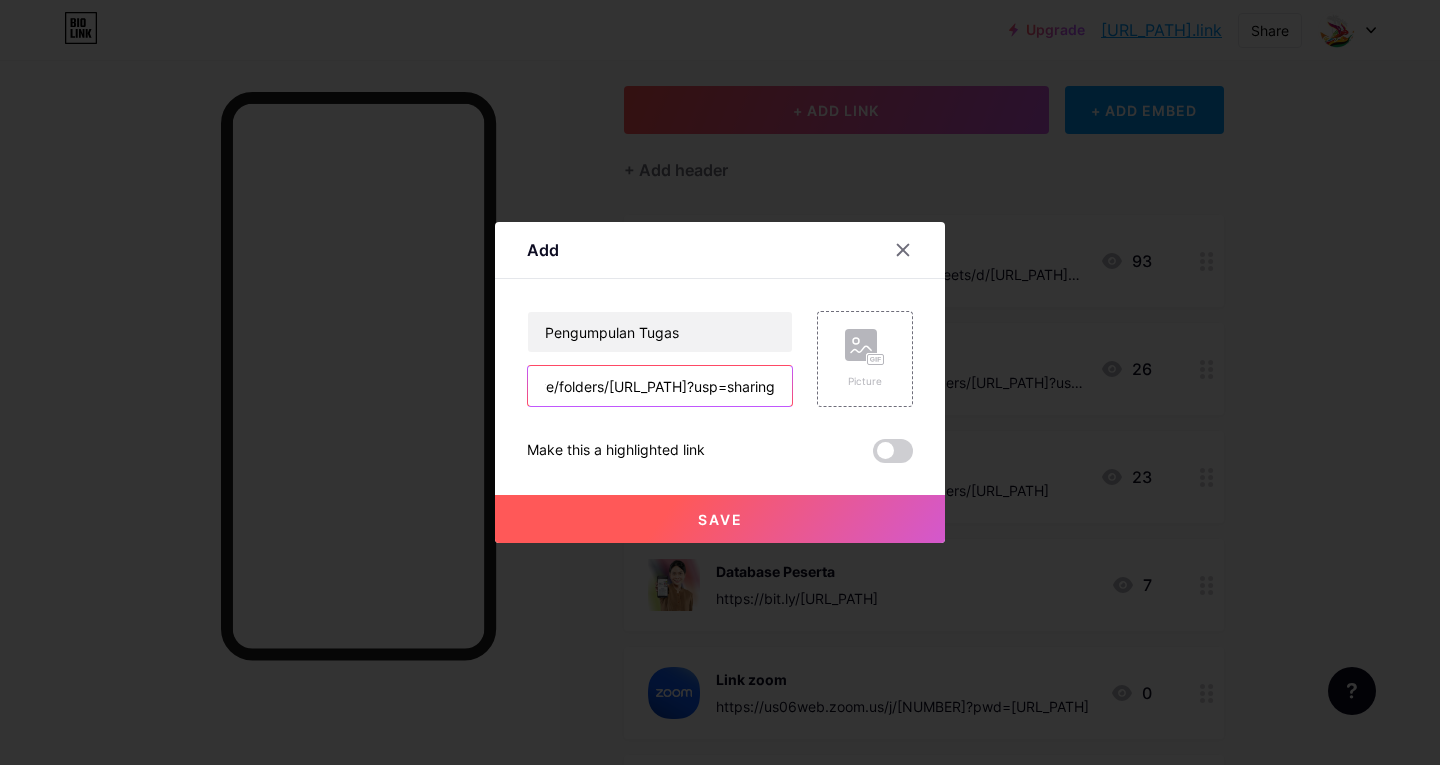 type on "https://drive.google.com/drive/folders/1pKhA2ln_T5SVc-AnyQOCjyxeT13OREvL?usp=sharing" 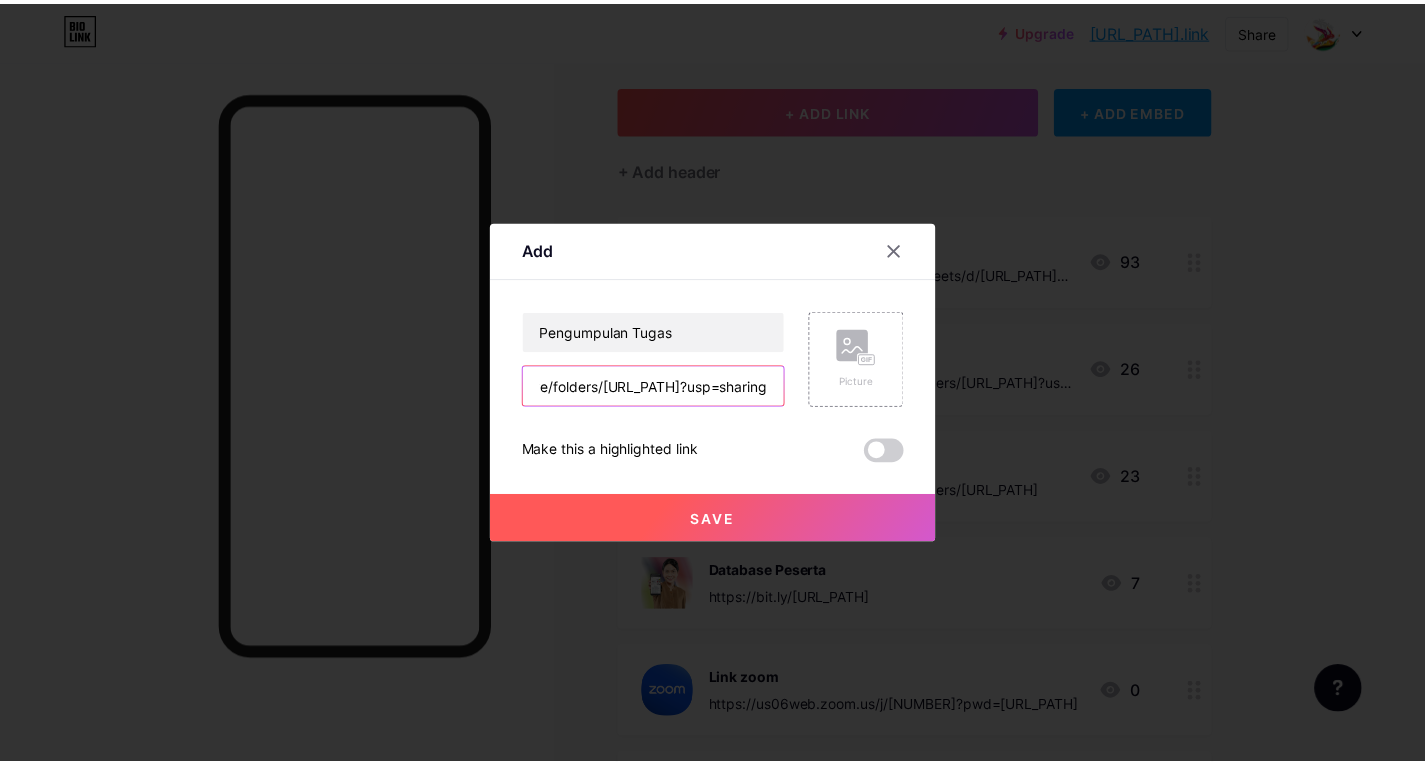 scroll, scrollTop: 0, scrollLeft: 0, axis: both 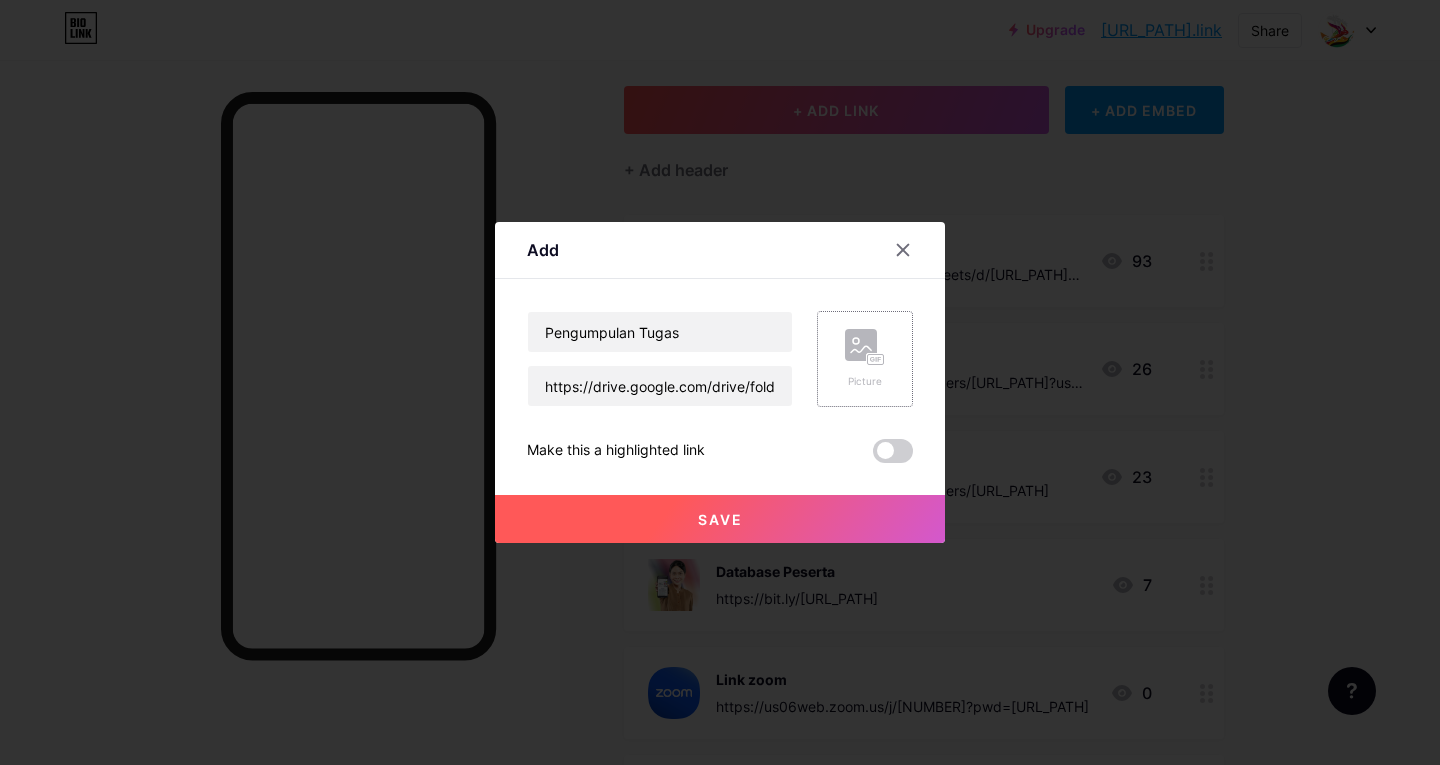 click at bounding box center (865, 347) 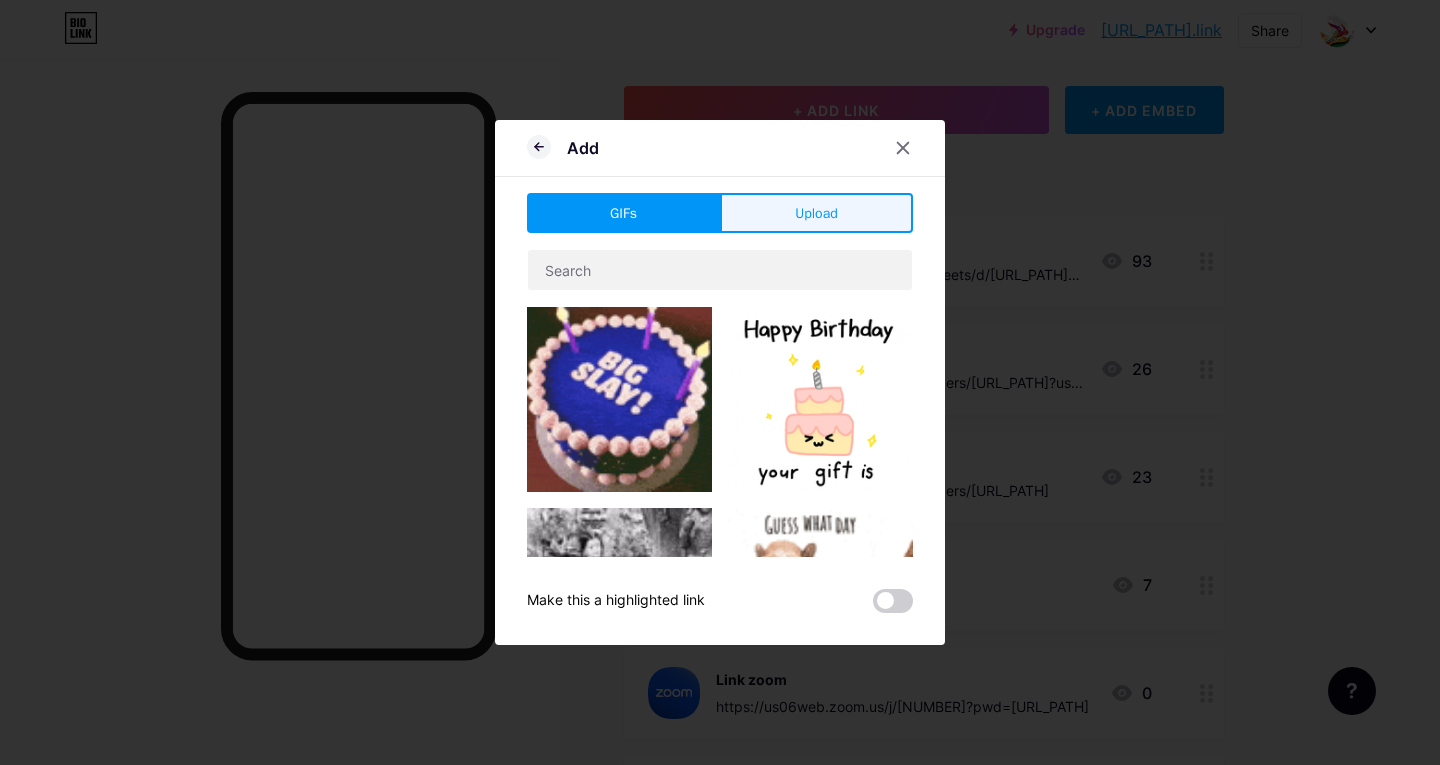 click on "Upload" at bounding box center [816, 213] 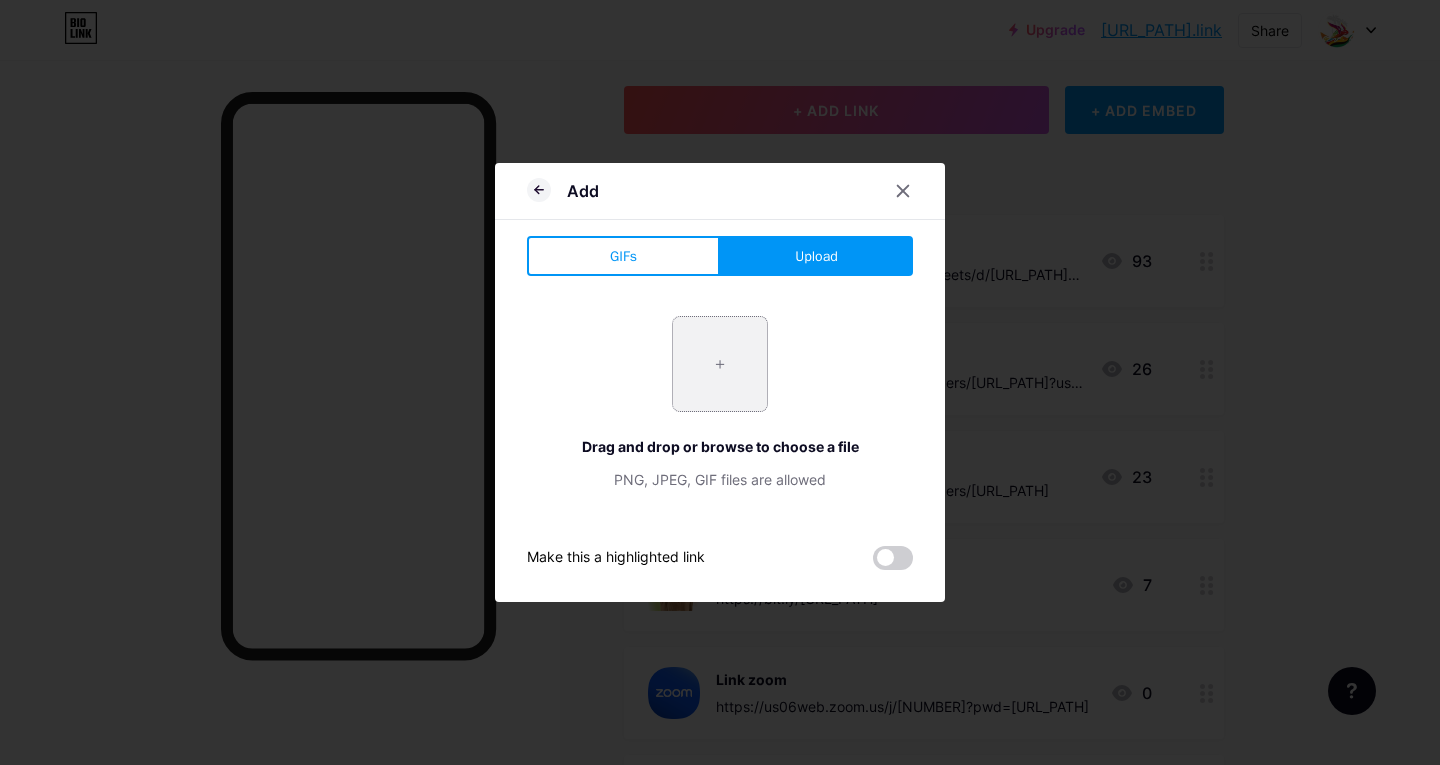 click at bounding box center (720, 364) 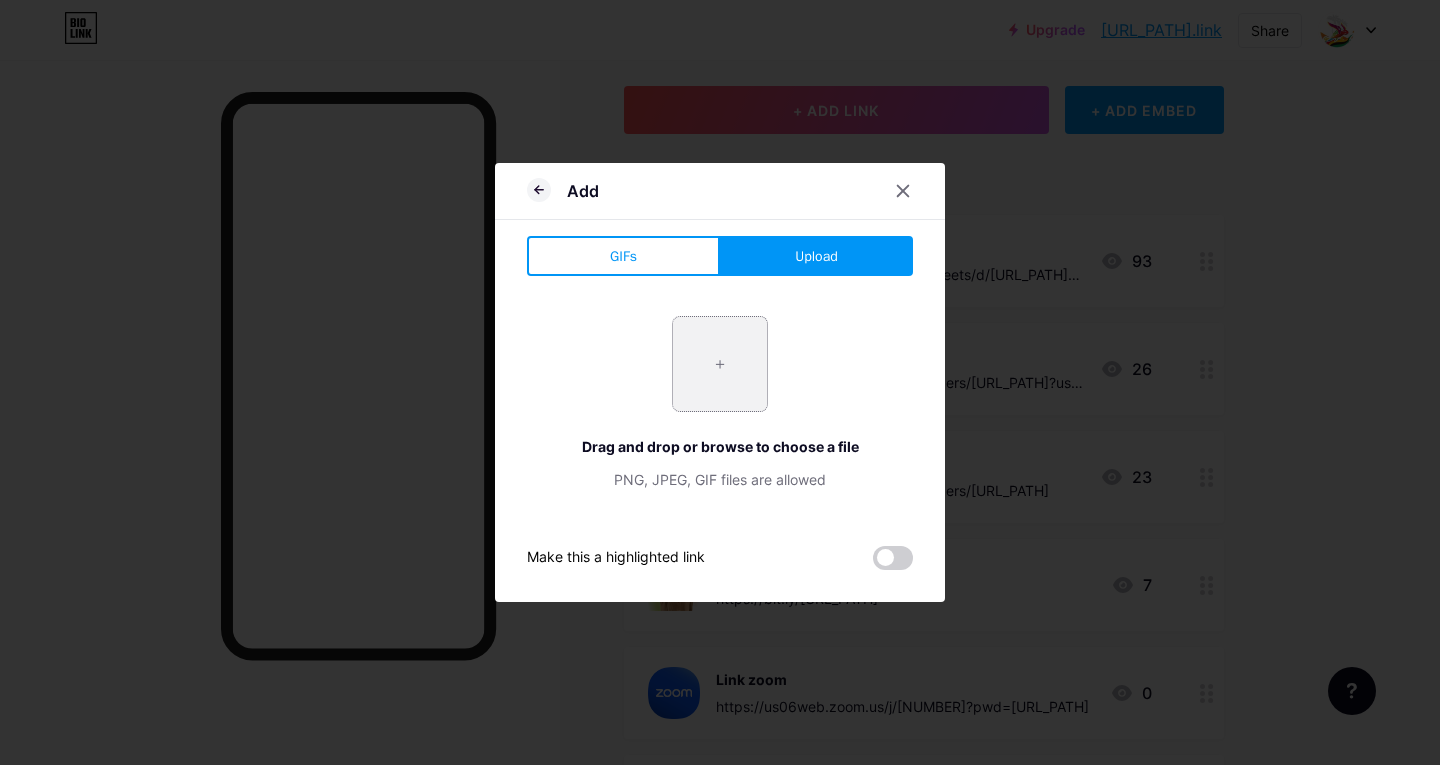 type on "C:\fakepath\I-love-exercise.png" 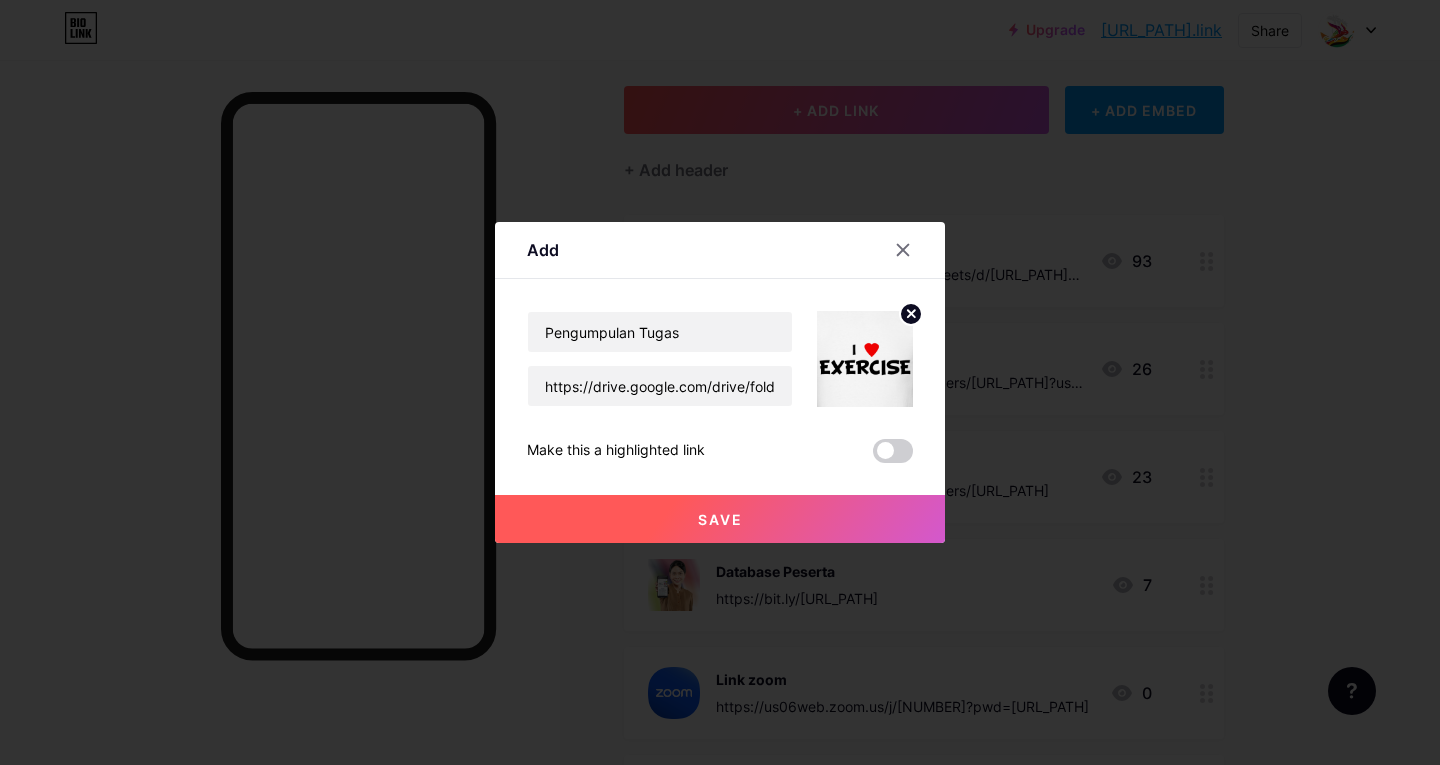 click on "Save" at bounding box center (720, 519) 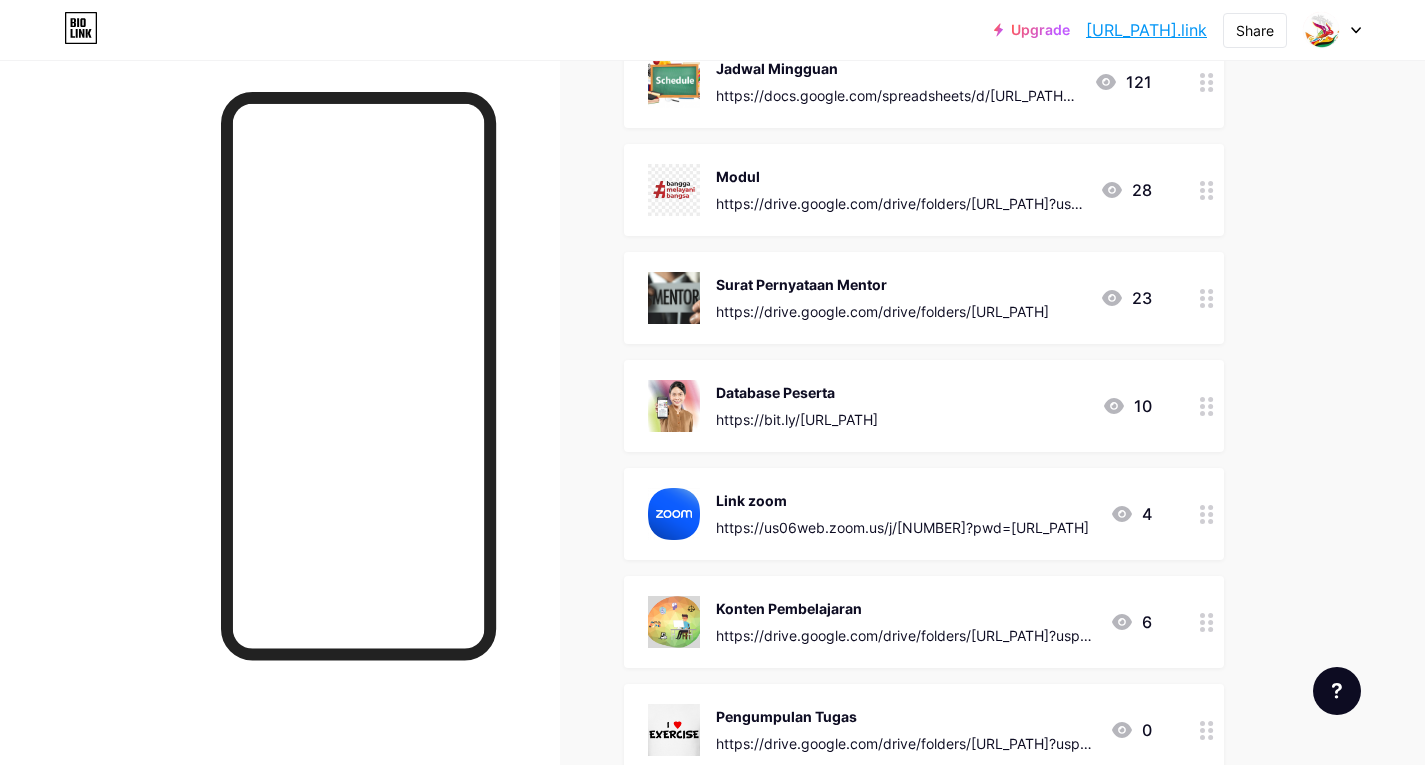 scroll, scrollTop: 300, scrollLeft: 0, axis: vertical 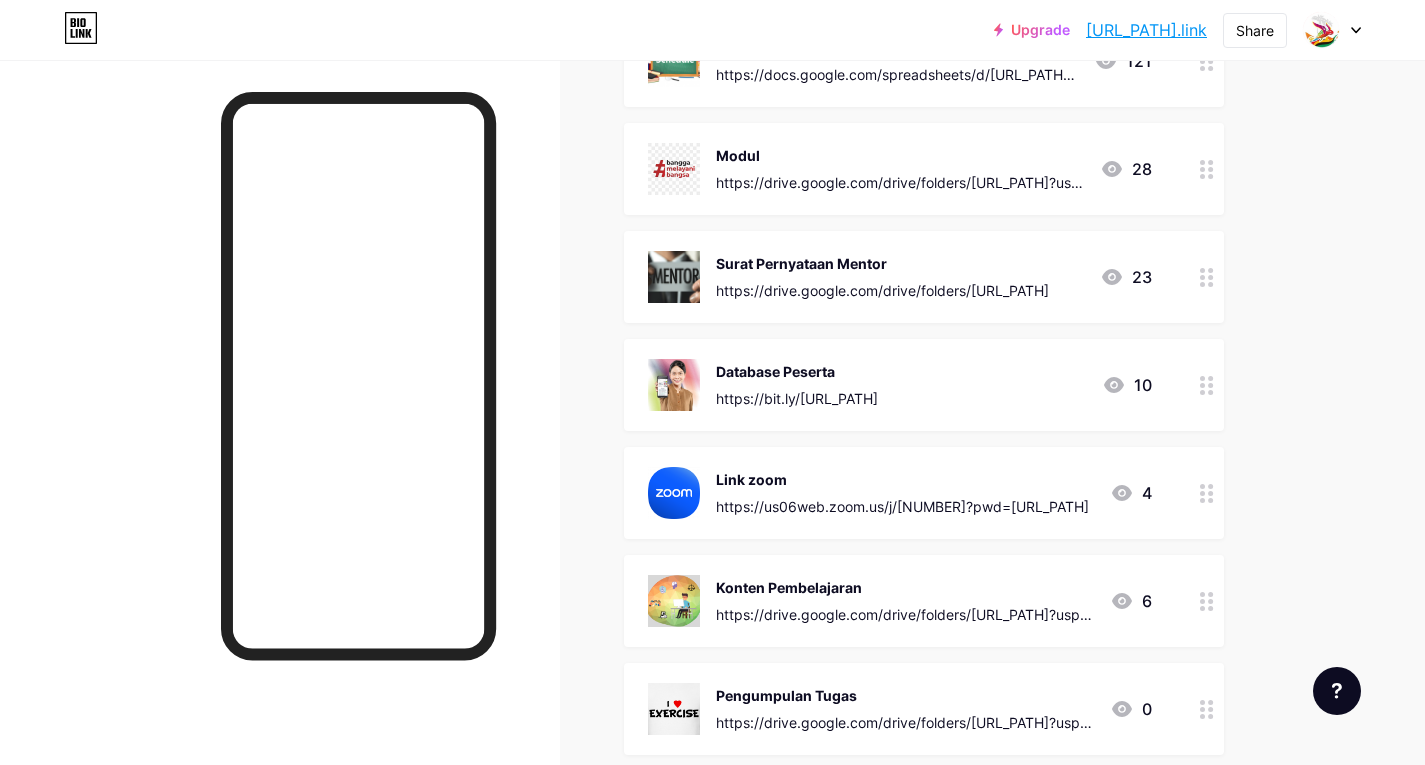click on "Database Peserta
https://bit.ly/LATSARLAN2
10" at bounding box center [900, 61] 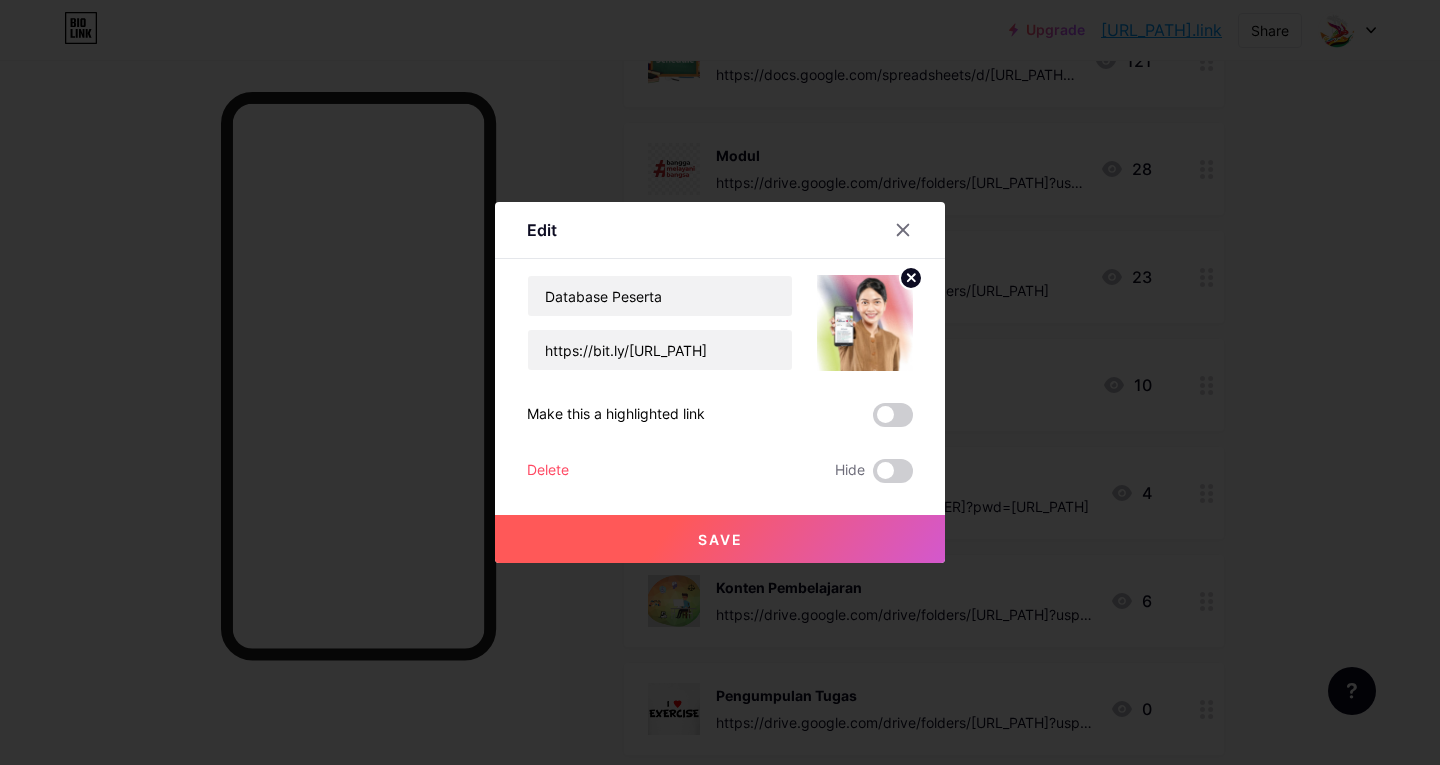 click at bounding box center (720, 382) 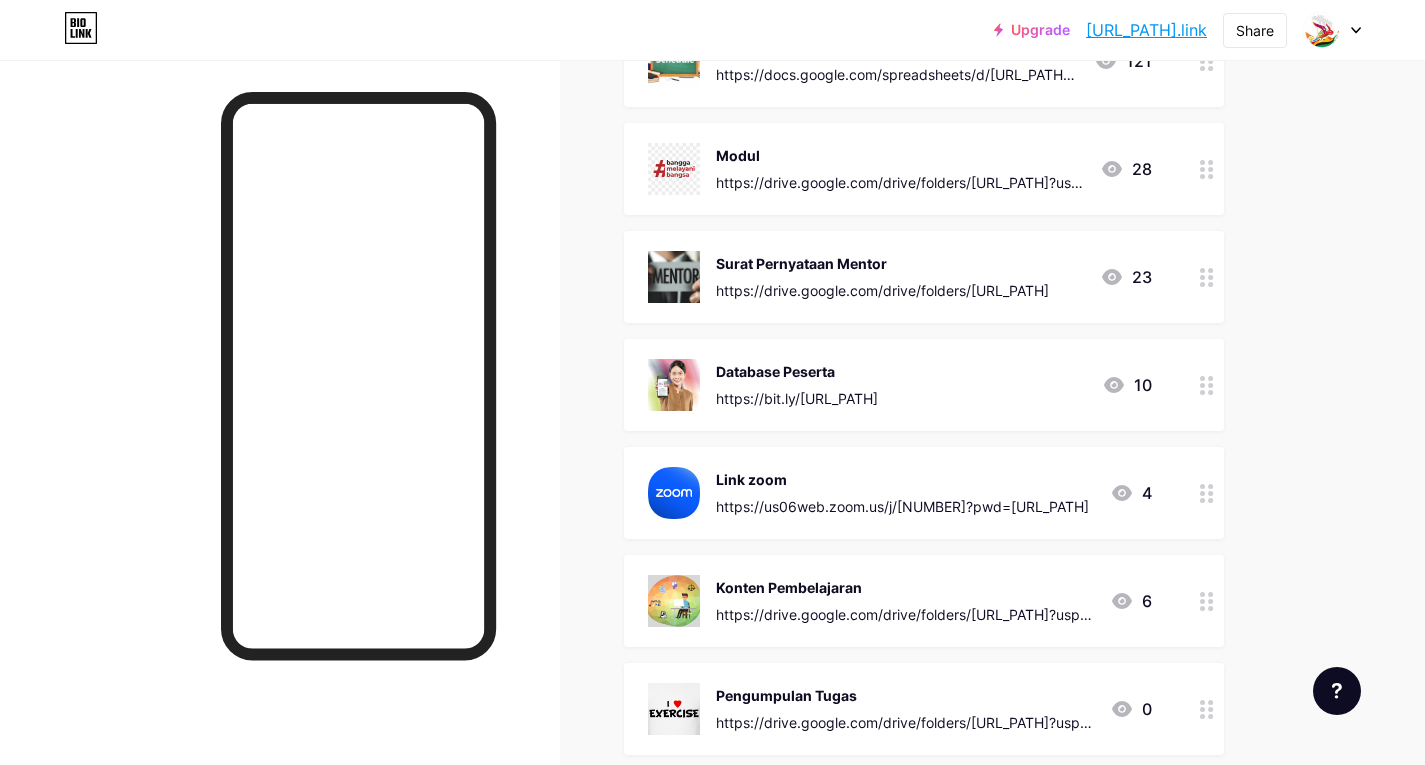 click on "https://drive.google.com/drive/folders/1JWVAs67N-UZMIf6Ays02TBNRHmbrNzmY?usp=sharing" at bounding box center (897, 74) 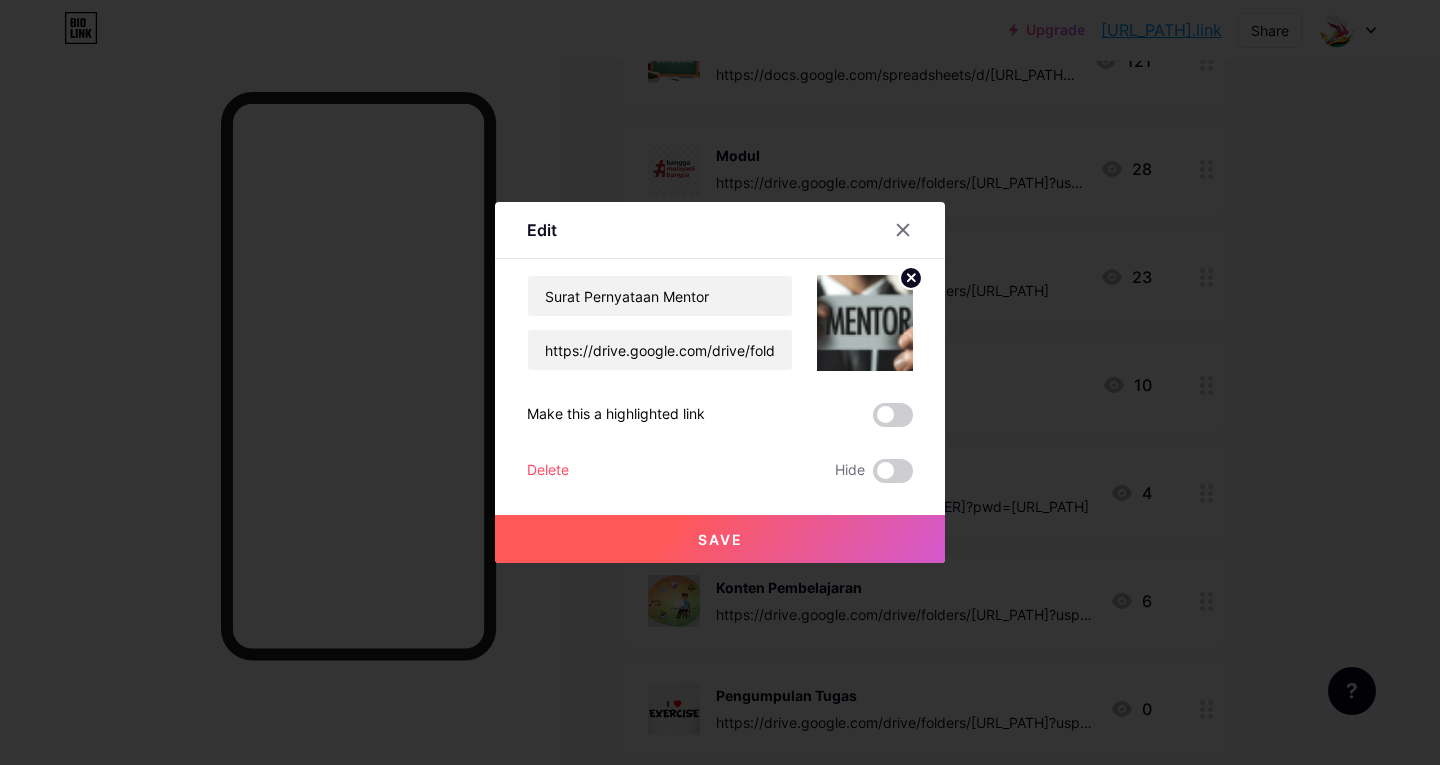 click at bounding box center [720, 382] 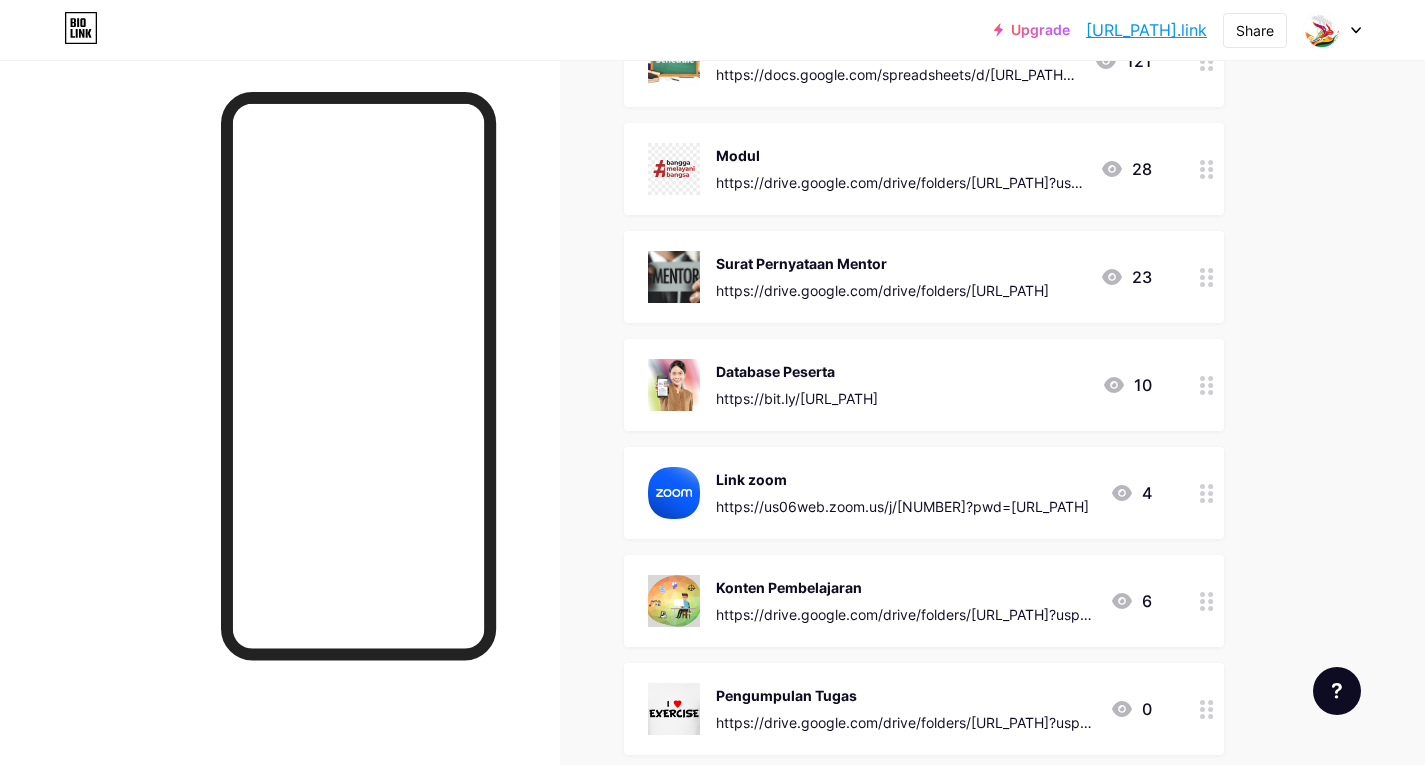 click on "https://drive.google.com/drive/folders/1JWVAs67N-UZMIf6Ays02TBNRHmbrNzmY?usp=sharing" at bounding box center (897, 74) 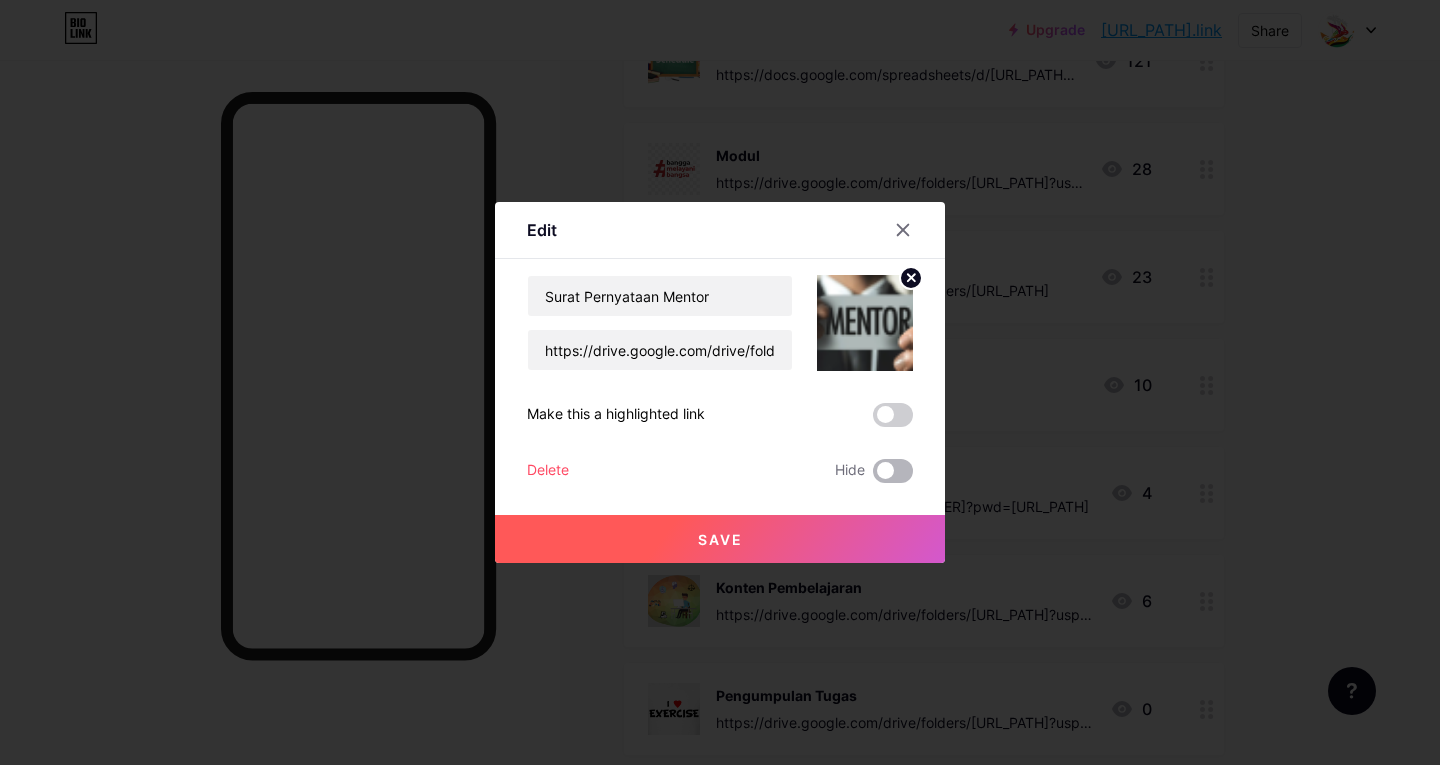 click at bounding box center (893, 471) 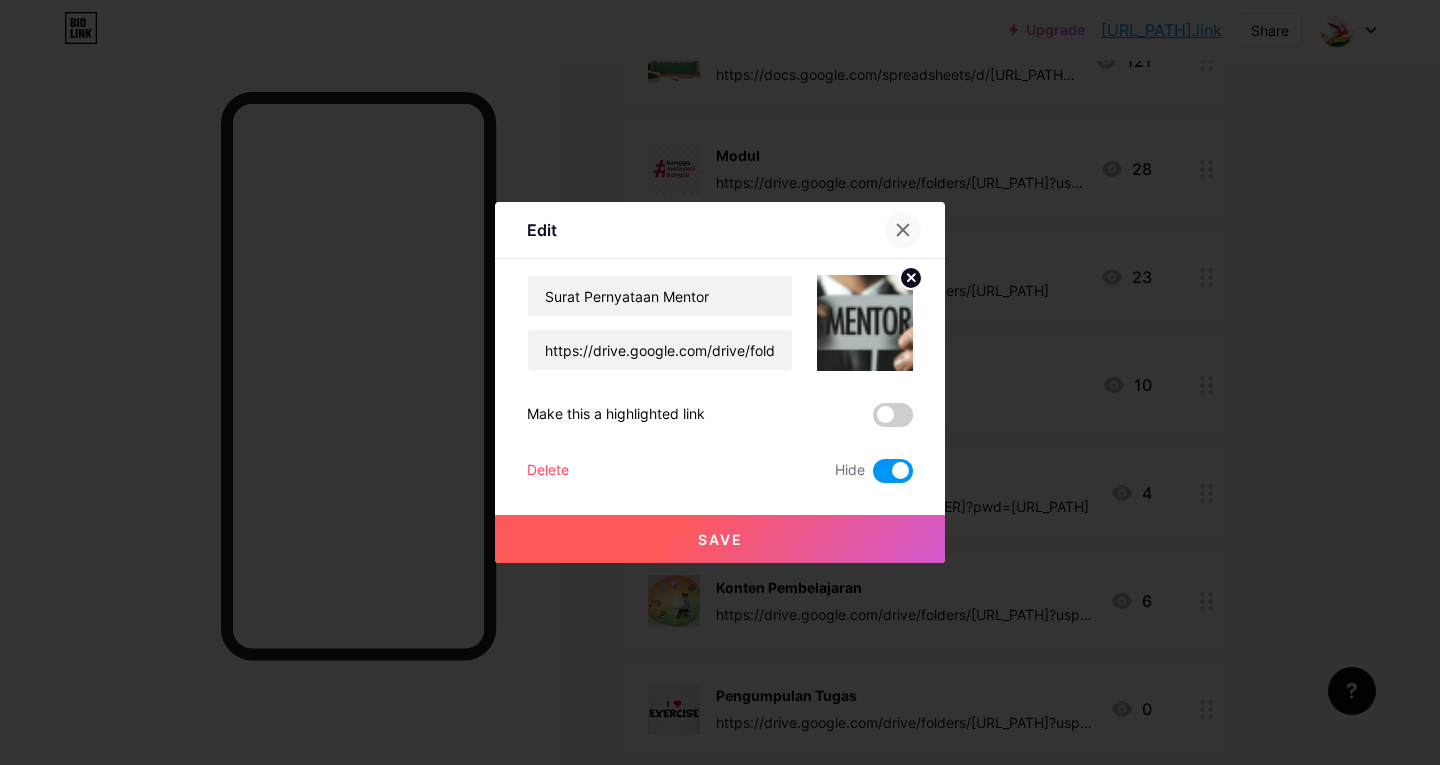 click at bounding box center [903, 230] 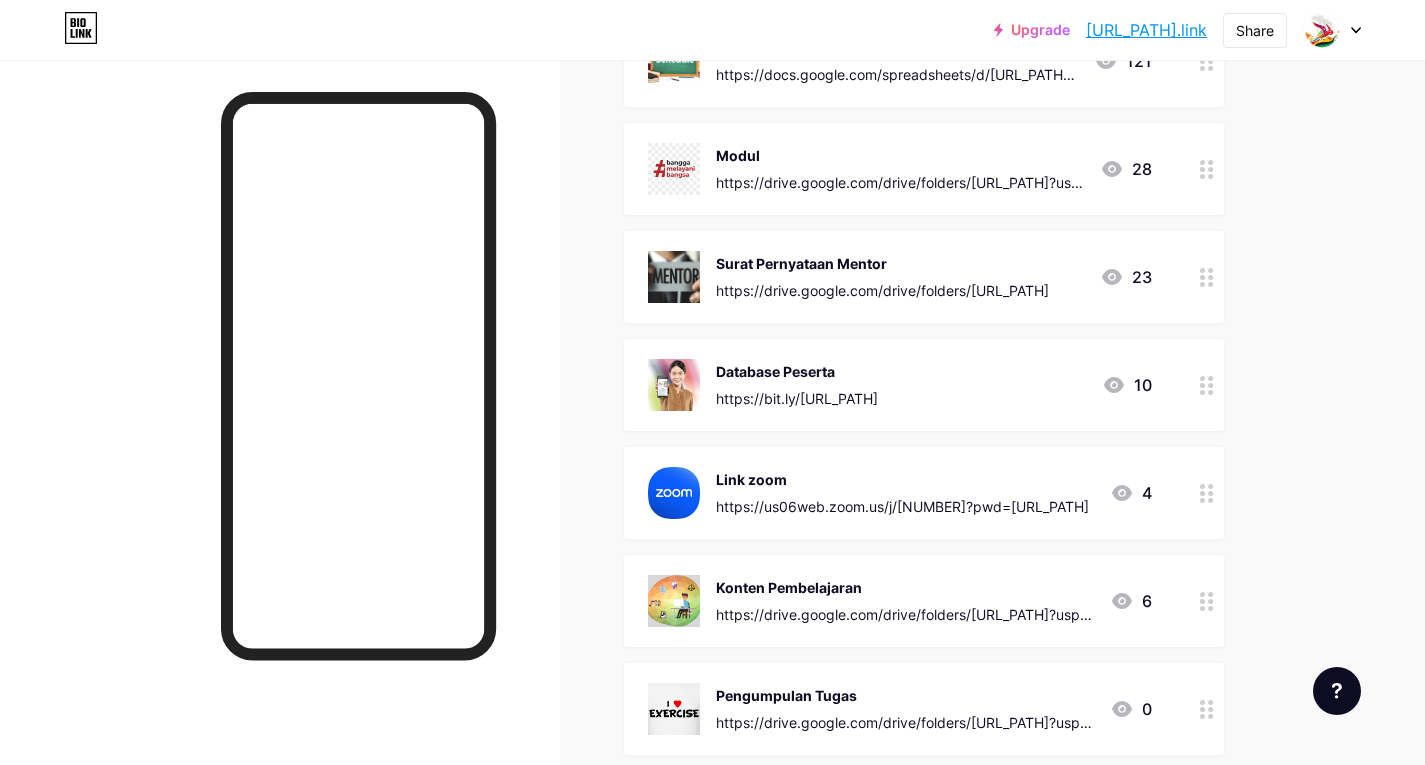 click on "Surat Penyataan Mentor
https://drive.google.com/drive/folders/1JWVAs67N-UZMIf6Ays02TBNRHmbrNzmY?usp=sharing" at bounding box center (897, 61) 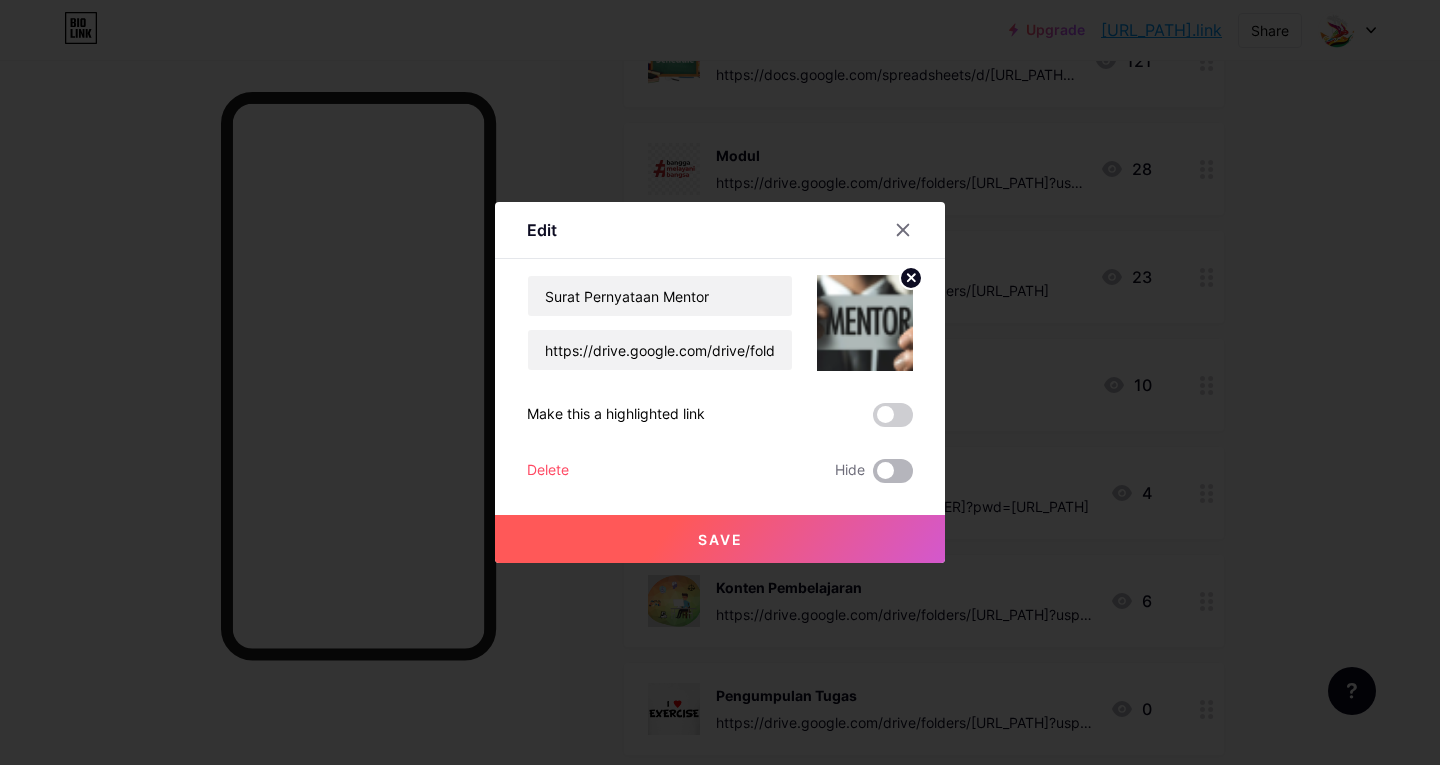 click at bounding box center (893, 471) 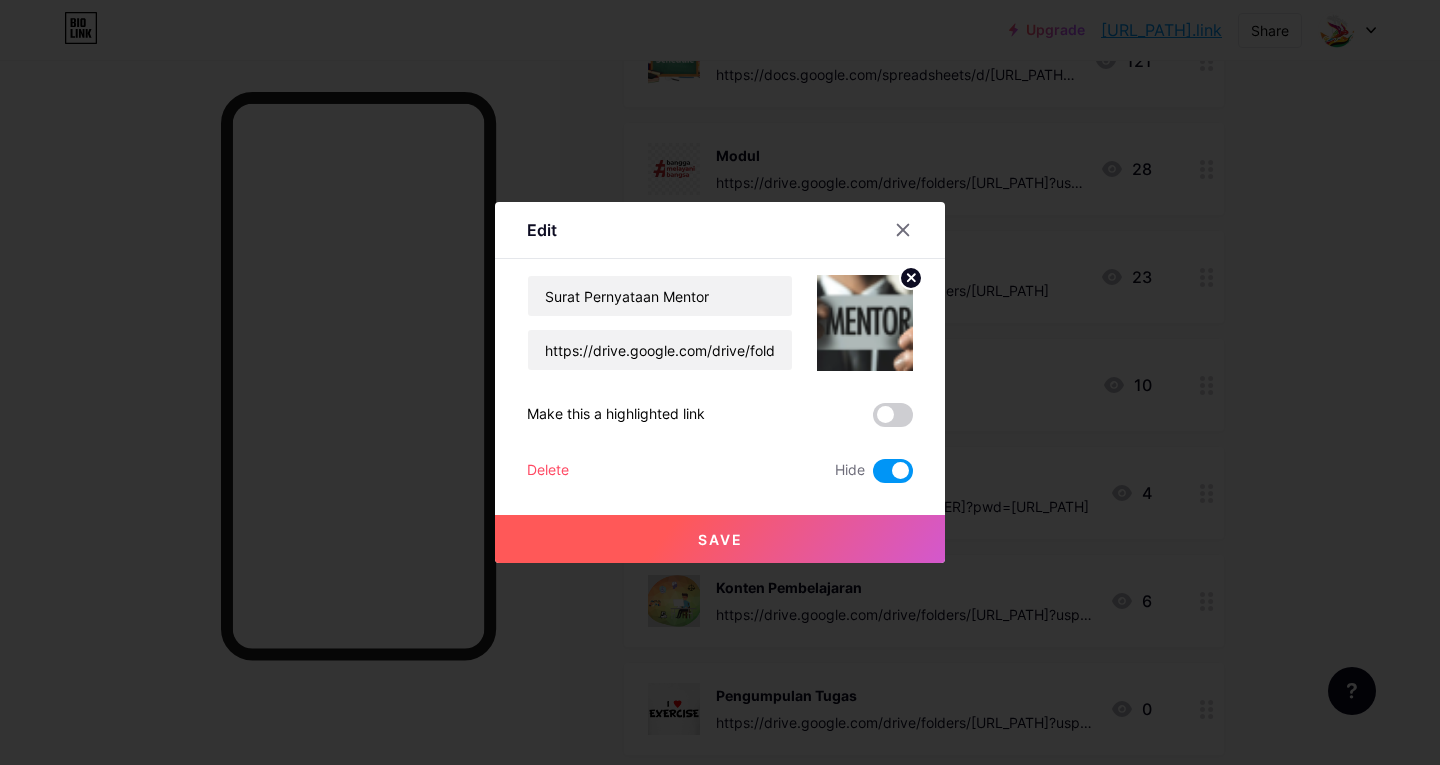 click on "Save" at bounding box center (720, 539) 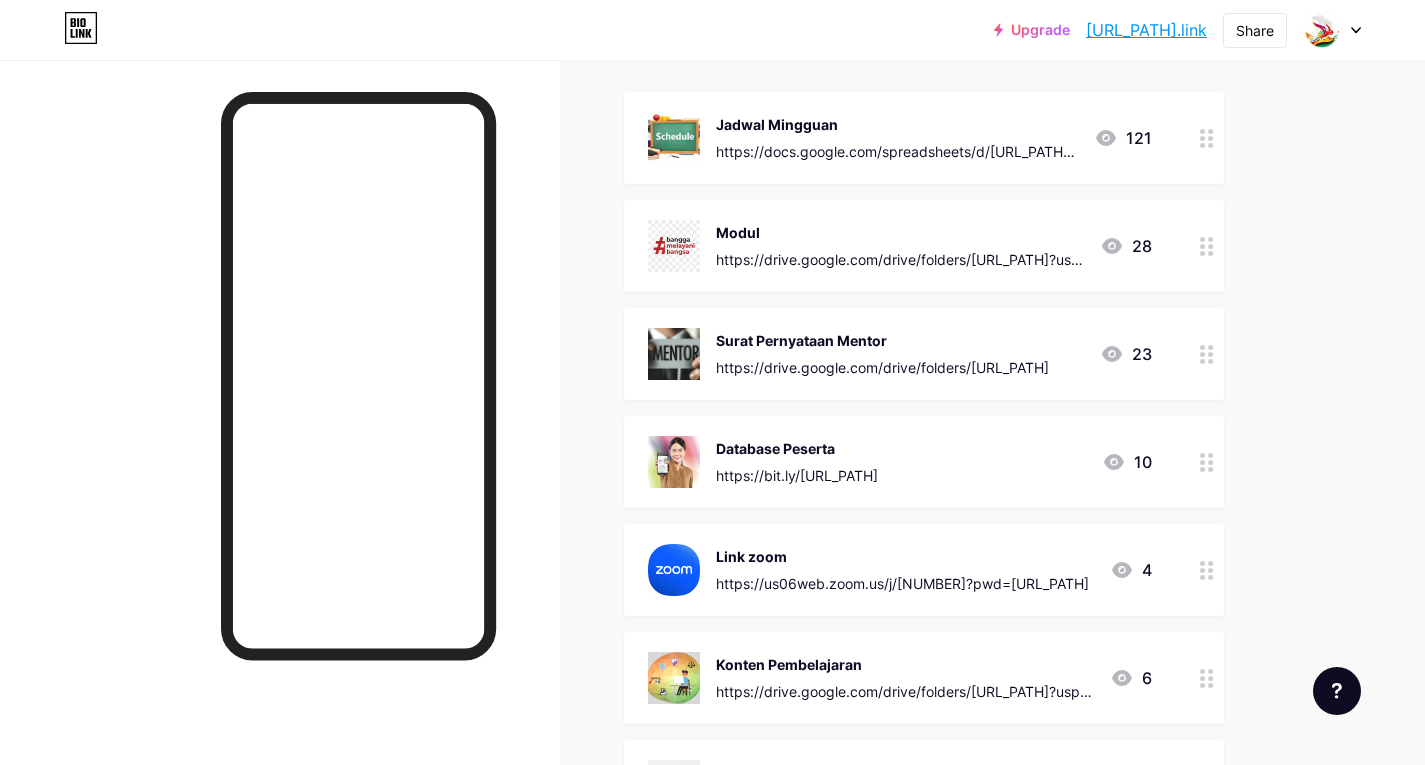 scroll, scrollTop: 200, scrollLeft: 0, axis: vertical 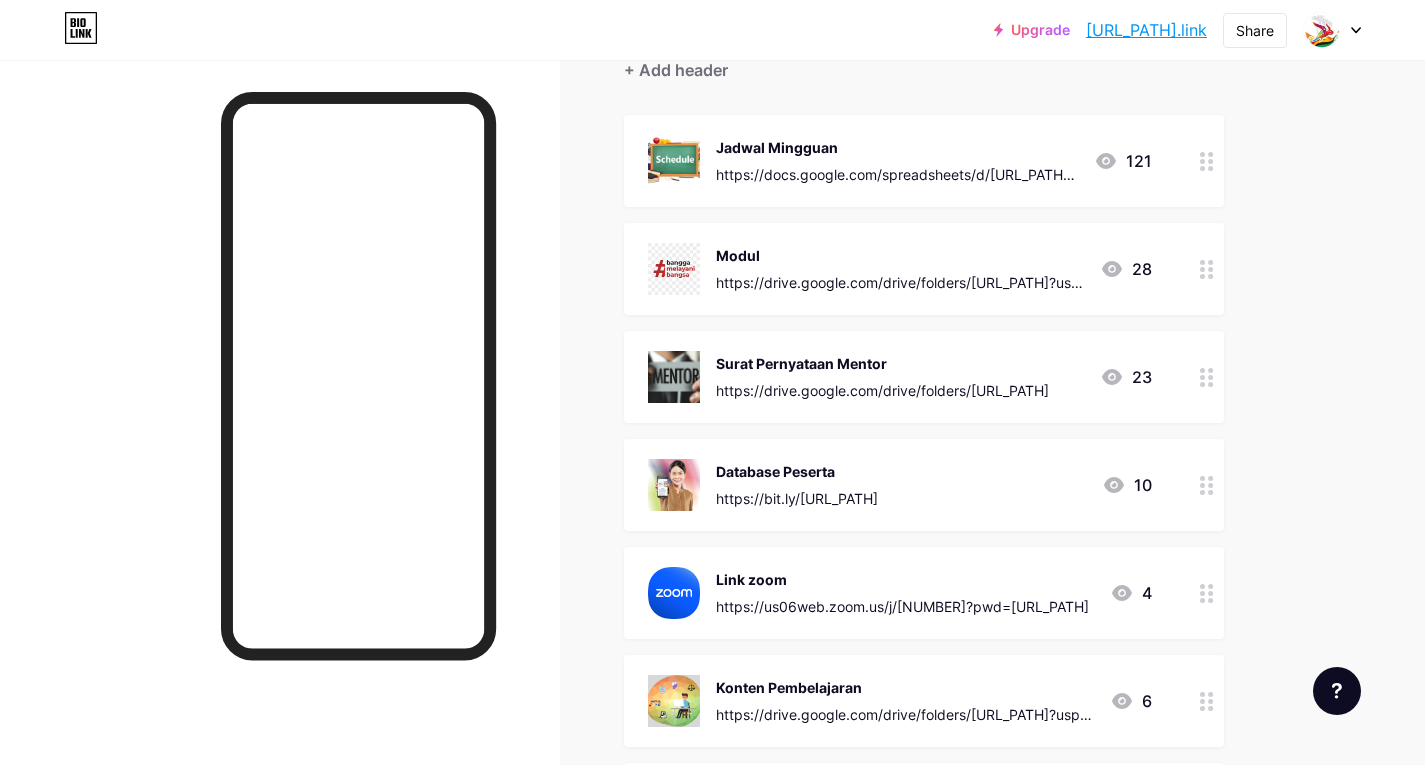 click on "Database Peserta
https://bit.ly/LATSARLAN2
10" at bounding box center [900, 161] 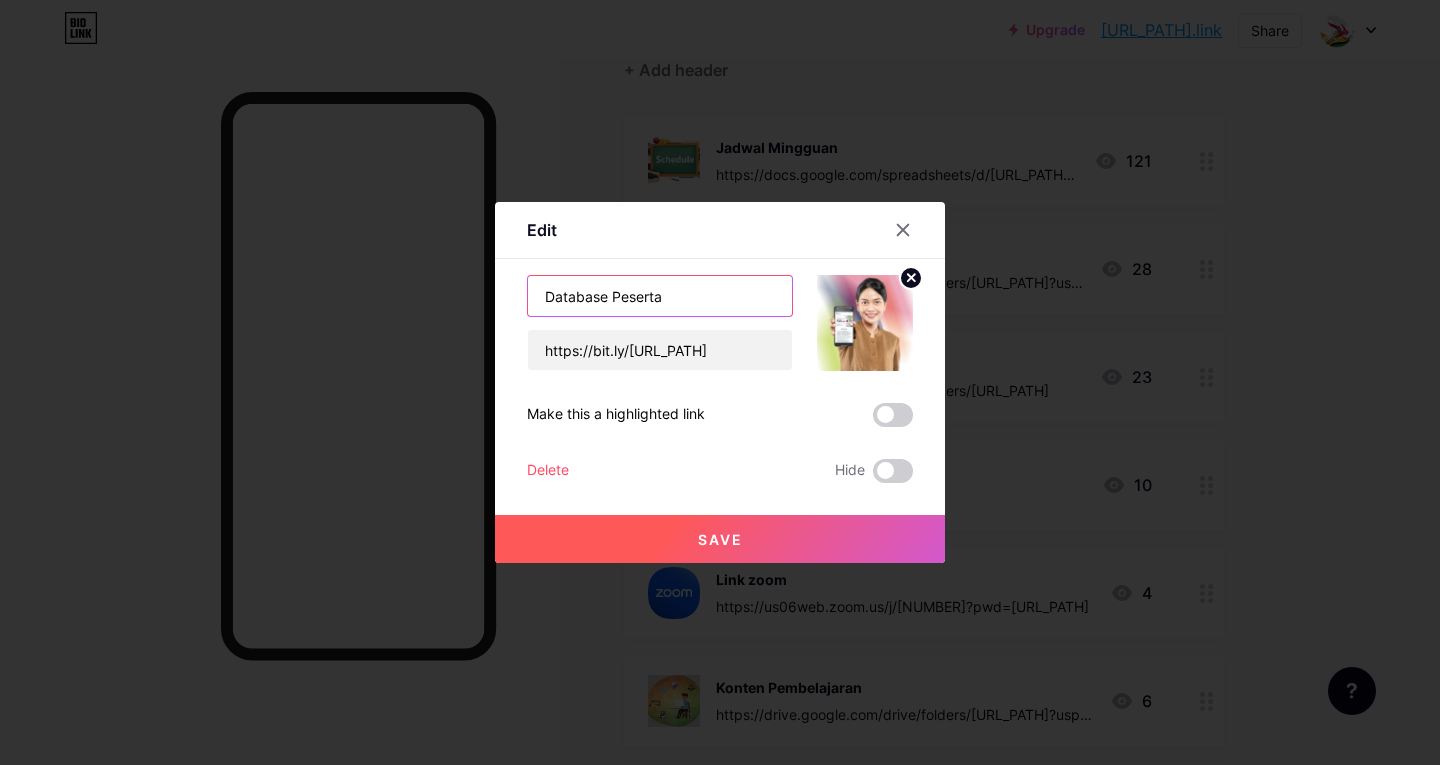click on "Database Peserta" at bounding box center (660, 296) 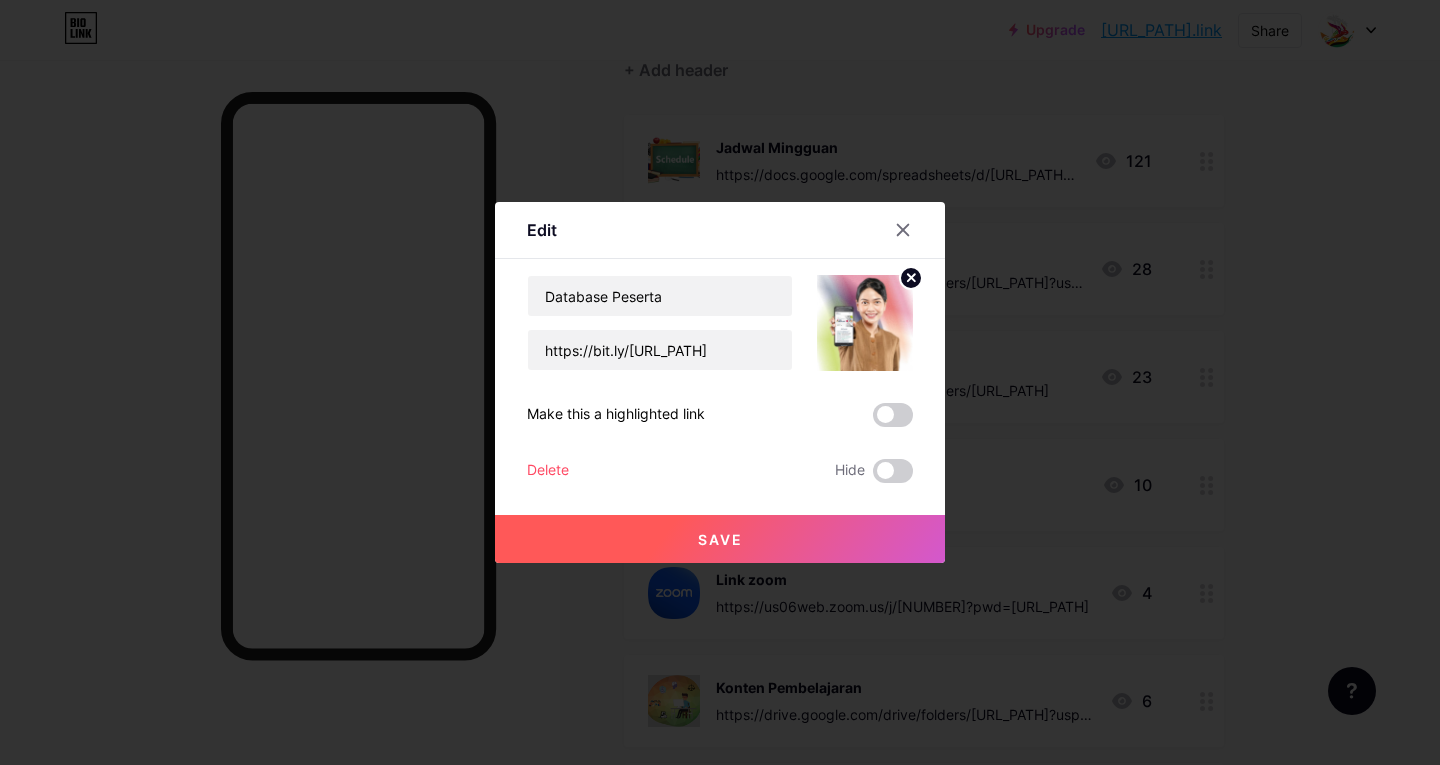 click at bounding box center (720, 382) 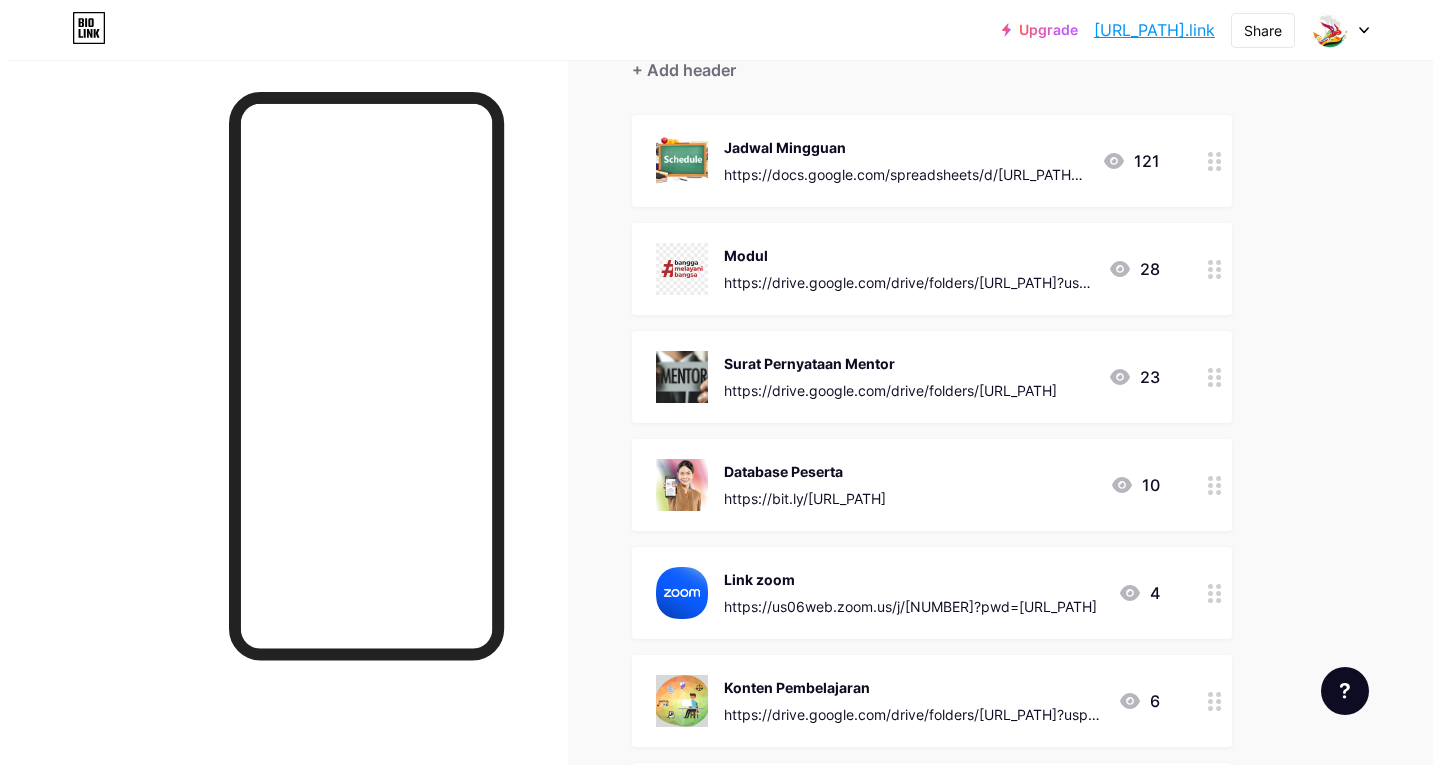 scroll, scrollTop: 100, scrollLeft: 0, axis: vertical 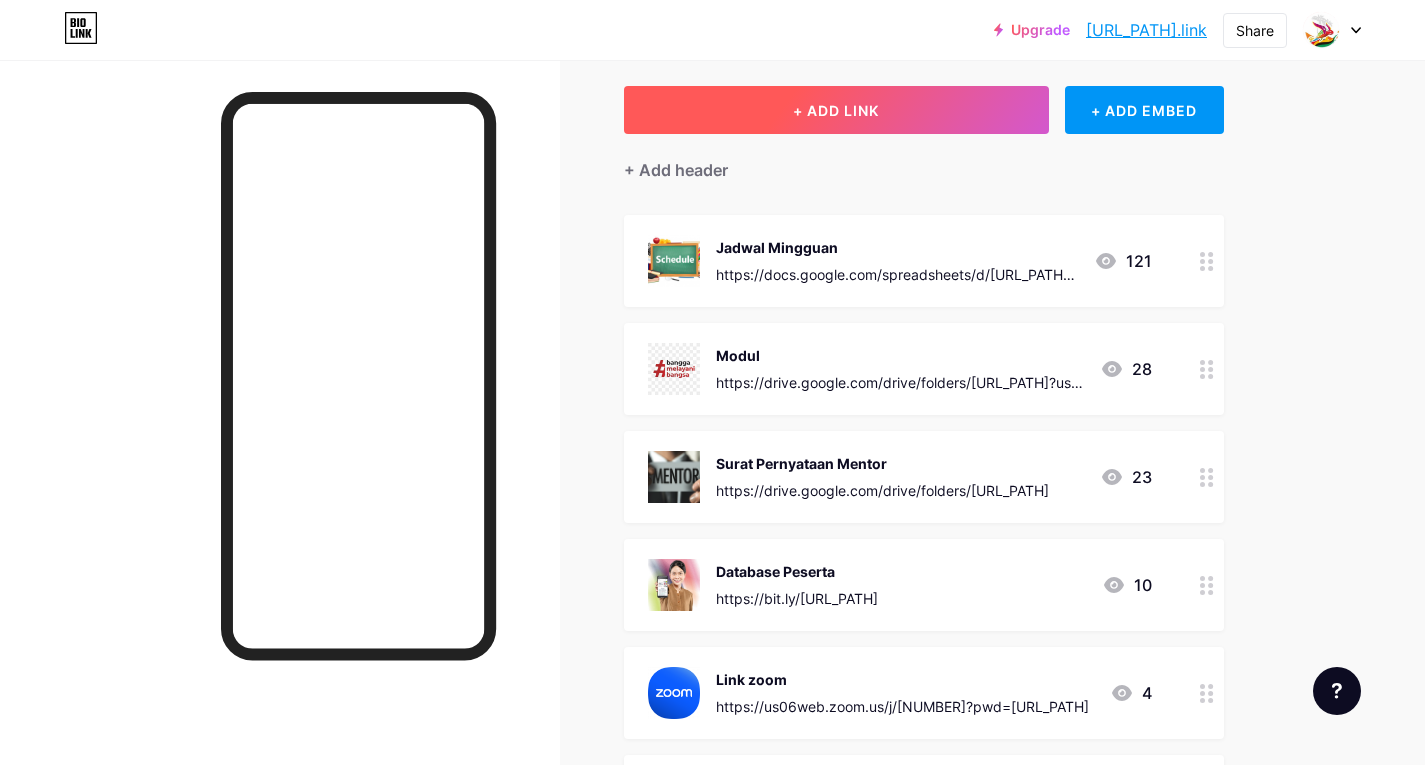 click on "+ ADD LINK" at bounding box center [836, 110] 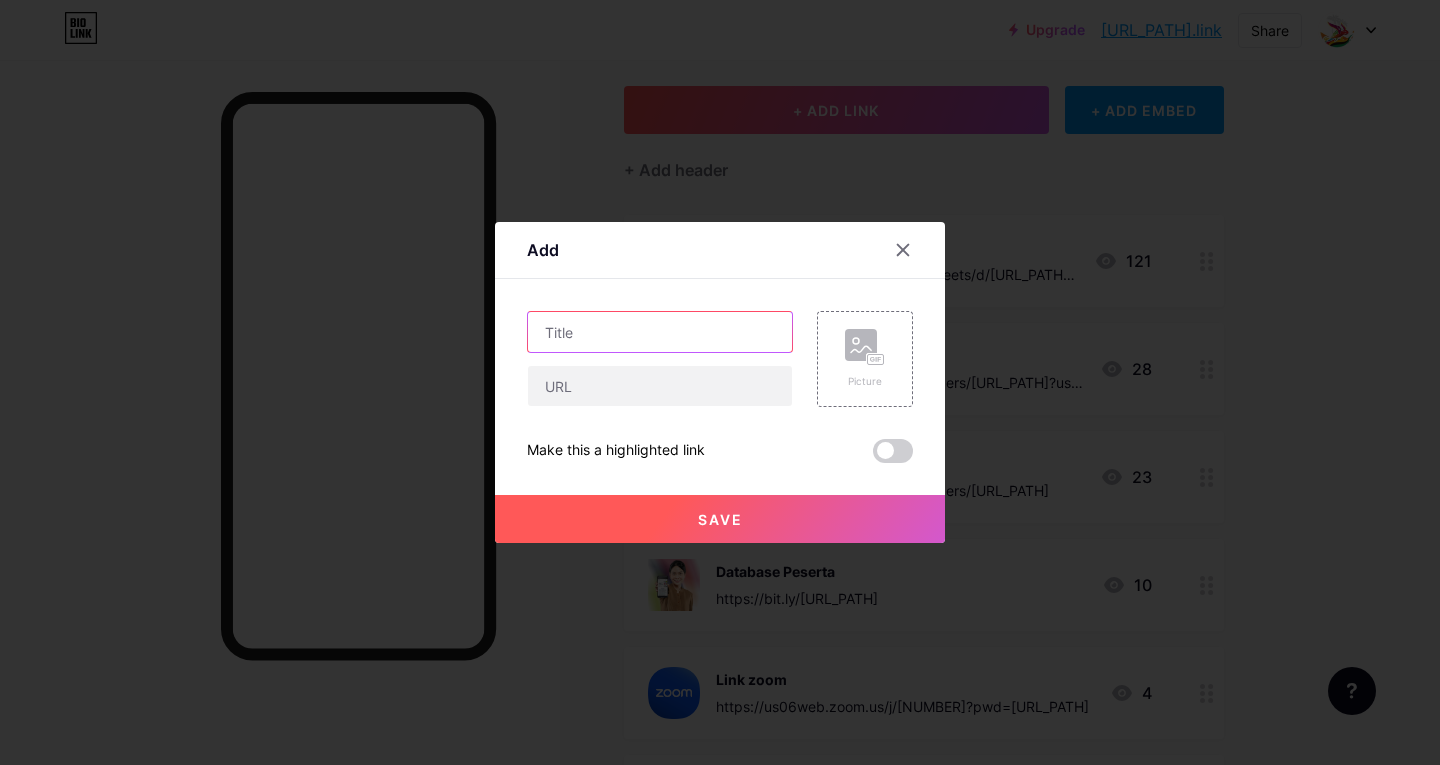 click at bounding box center [660, 332] 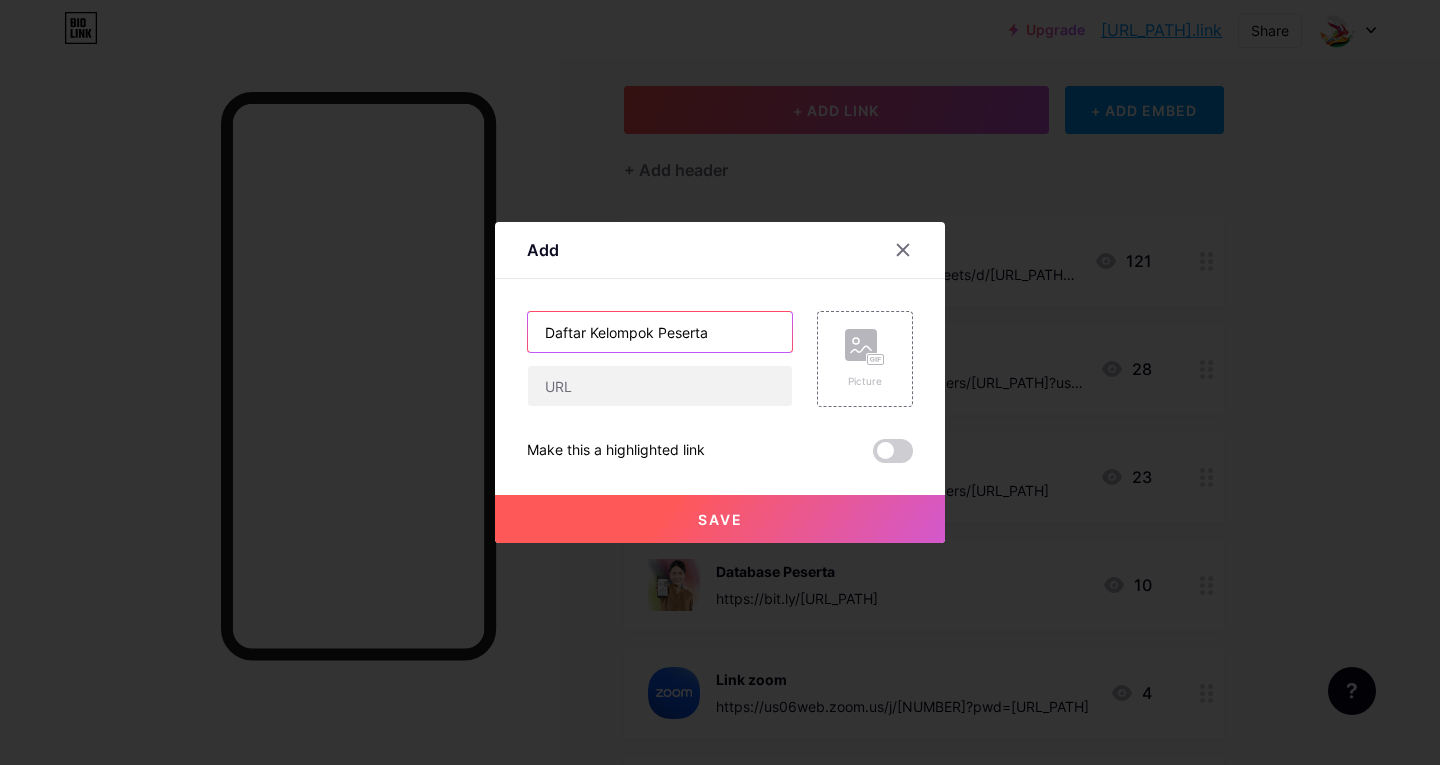 type on "Daftar Kelompok Peserta" 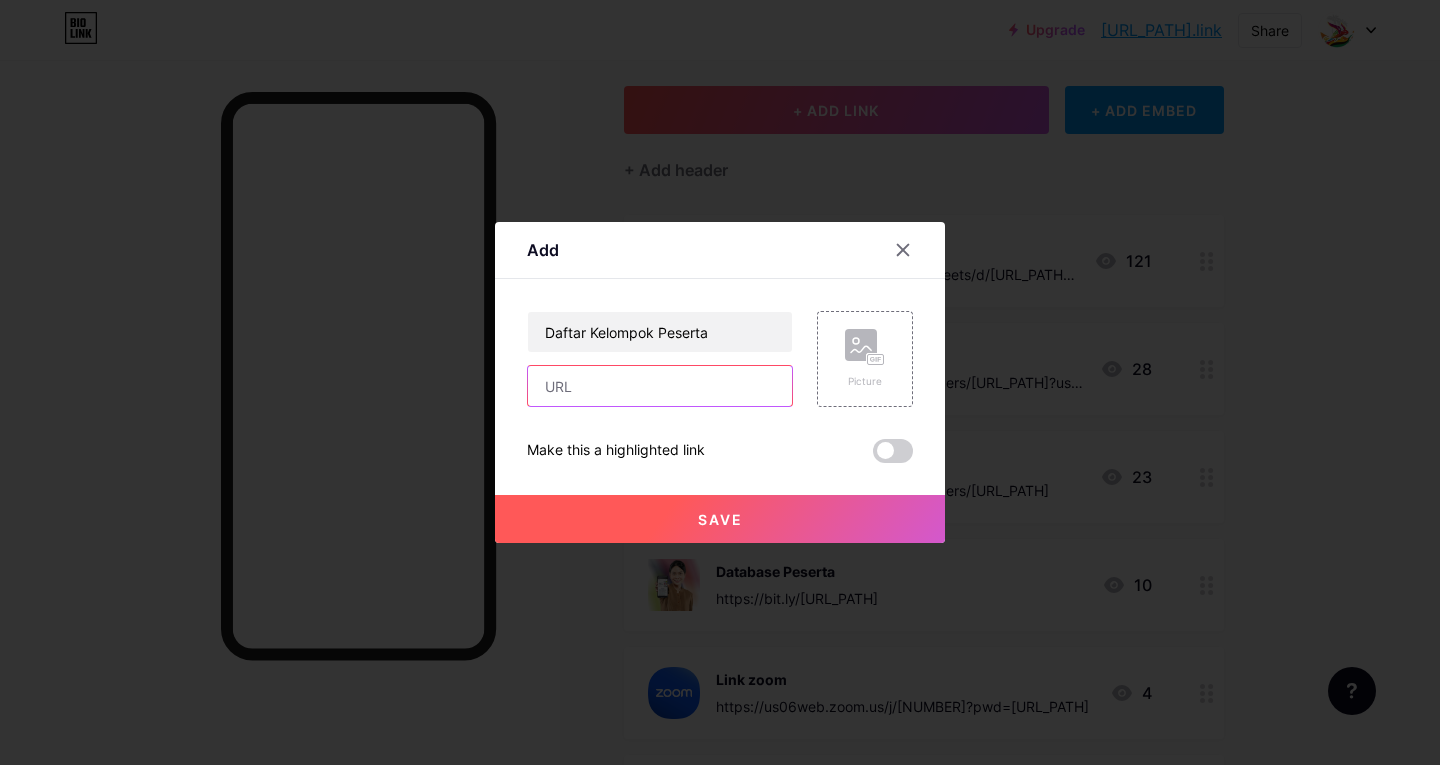 click at bounding box center [660, 386] 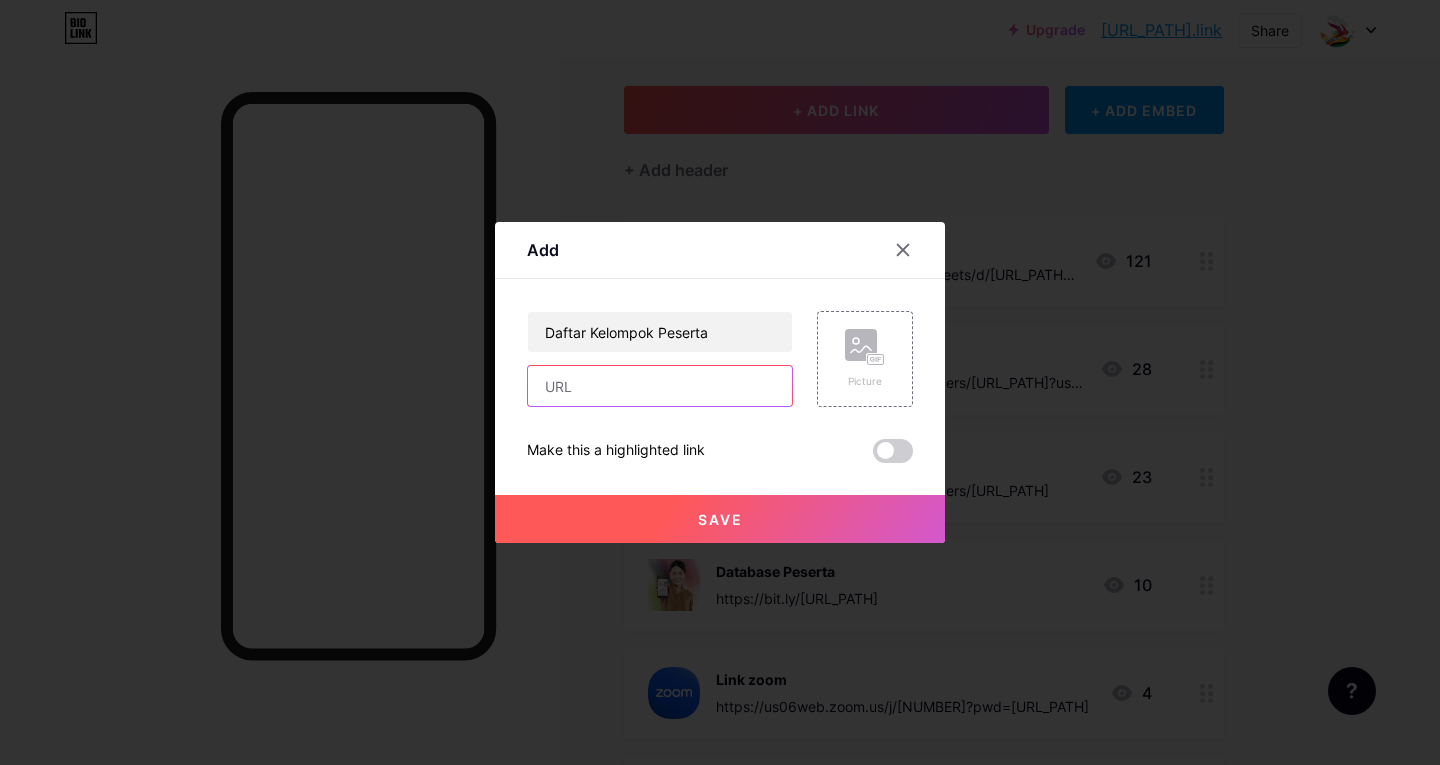 paste on "https://docs.google.com/spreadsheets/d/12hbTat9ETkHwE3XXX0IoPjOj1ddoN0rK/edit?usp=sharing&ouid=115656121907548772202&rtpof=true&sd=true" 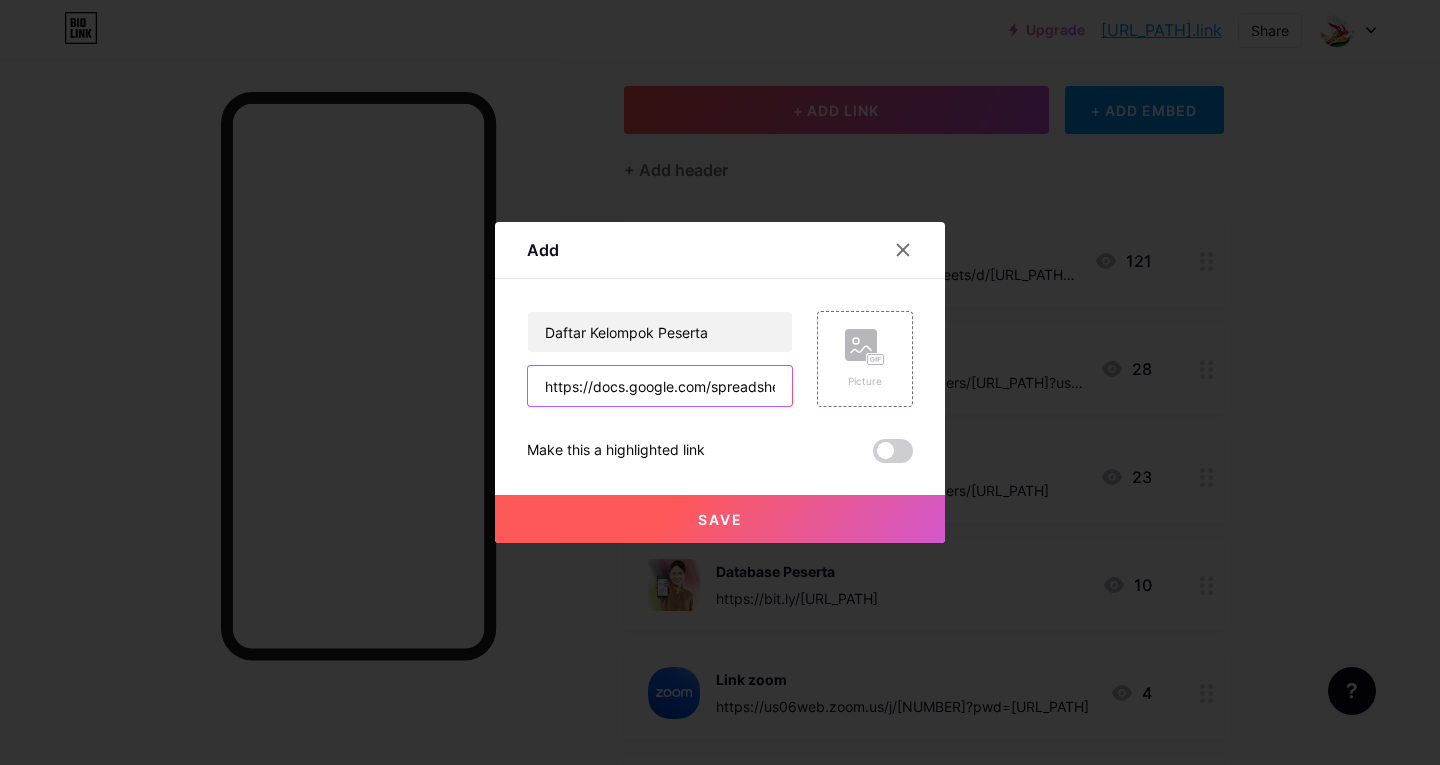 scroll, scrollTop: 0, scrollLeft: 784, axis: horizontal 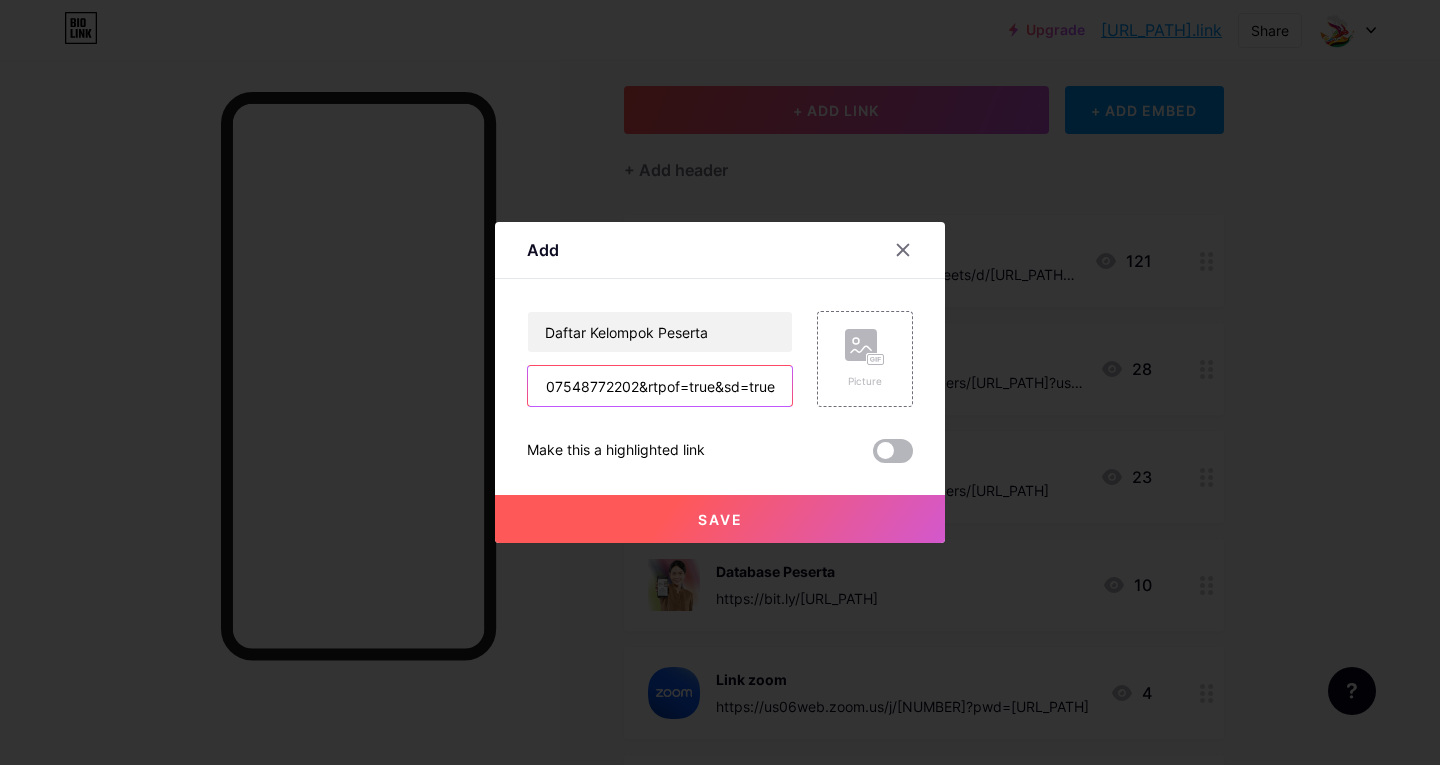 type on "https://docs.google.com/spreadsheets/d/12hbTat9ETkHwE3XXX0IoPjOj1ddoN0rK/edit?usp=sharing&ouid=115656121907548772202&rtpof=true&sd=true" 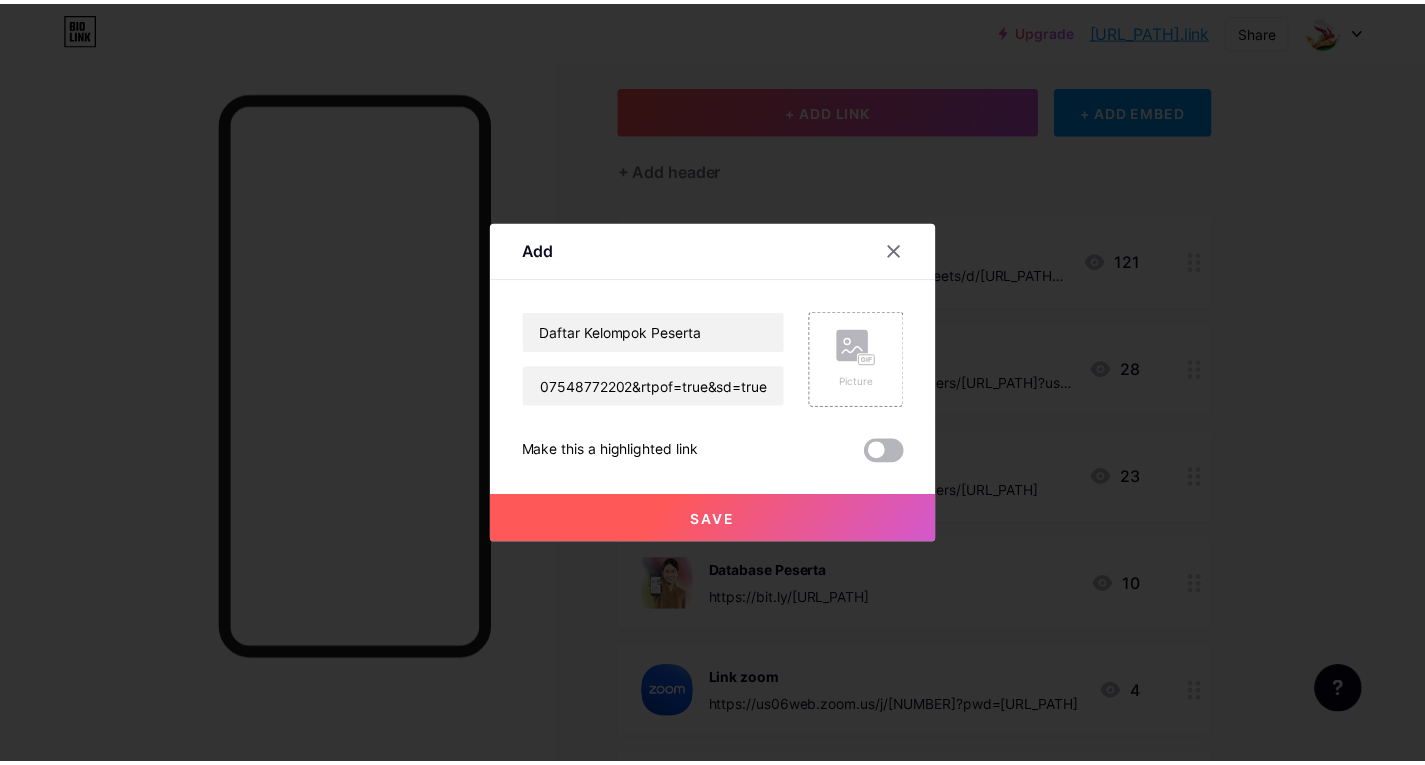 scroll, scrollTop: 0, scrollLeft: 0, axis: both 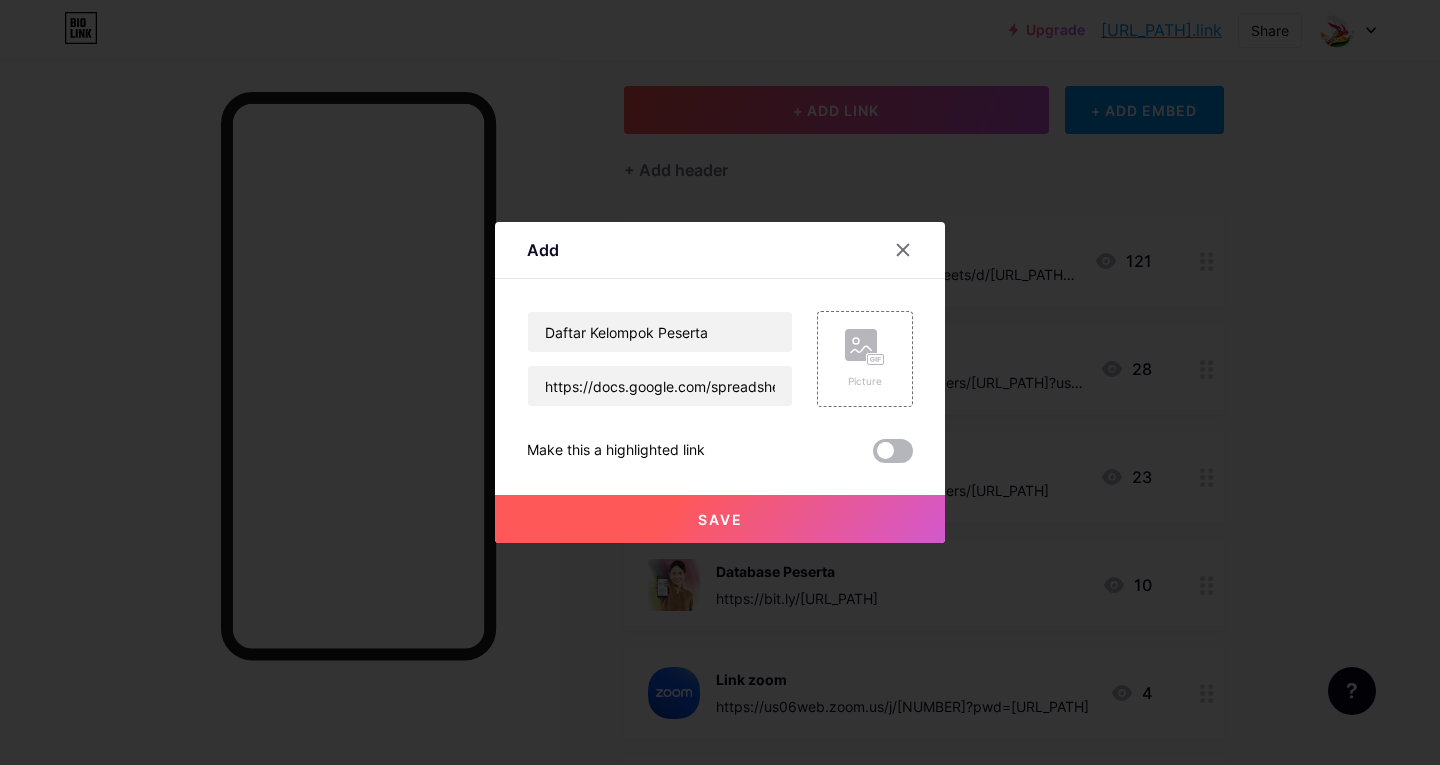 click at bounding box center (893, 451) 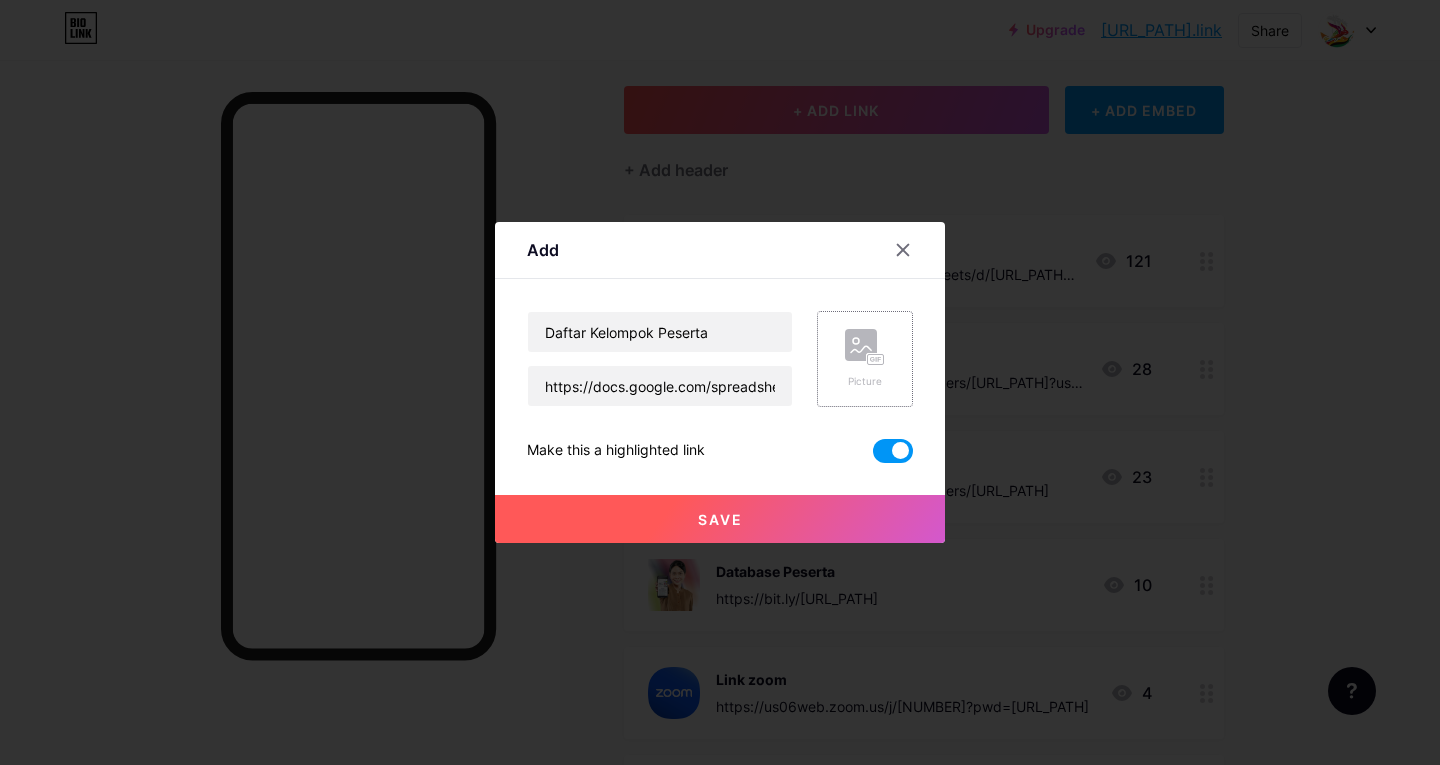 click at bounding box center [861, 345] 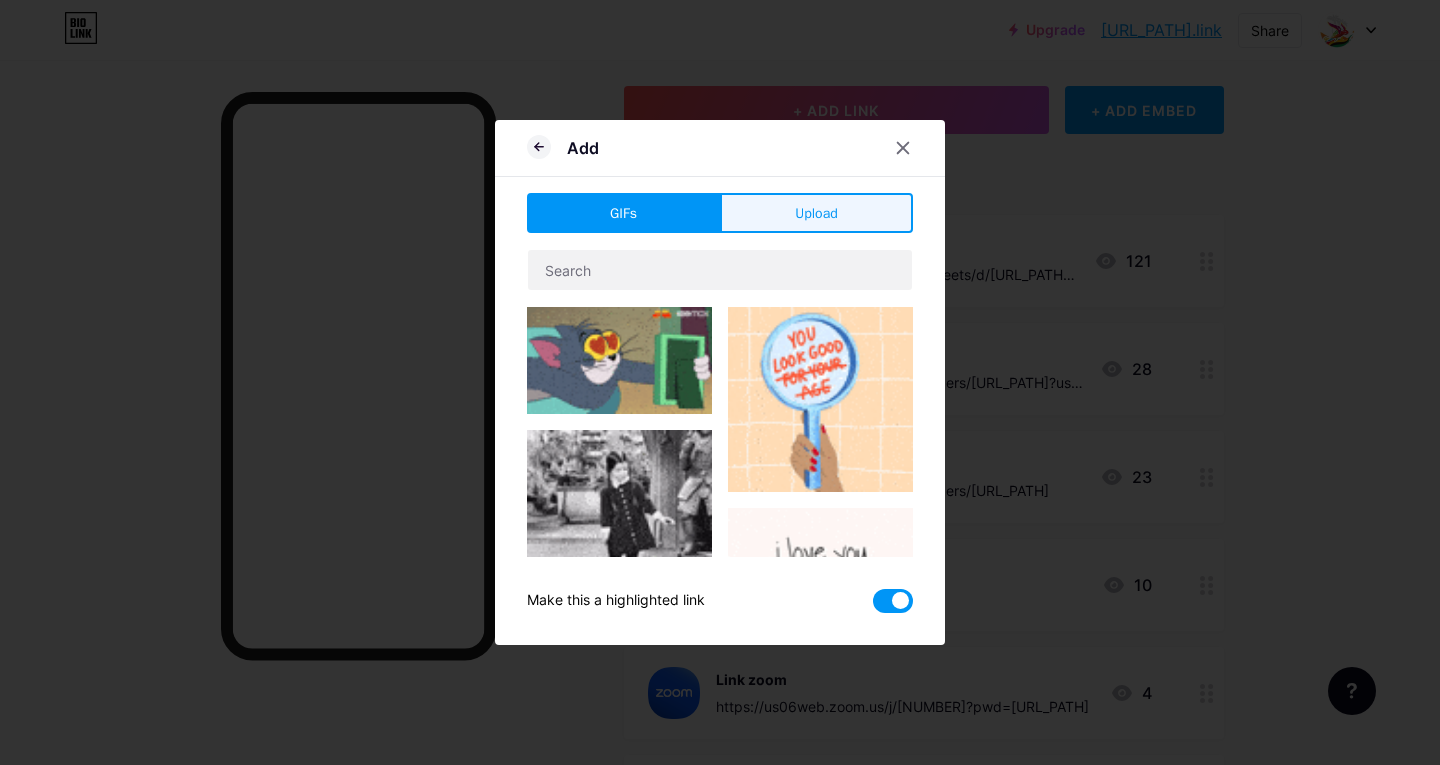 click on "Upload" at bounding box center [816, 213] 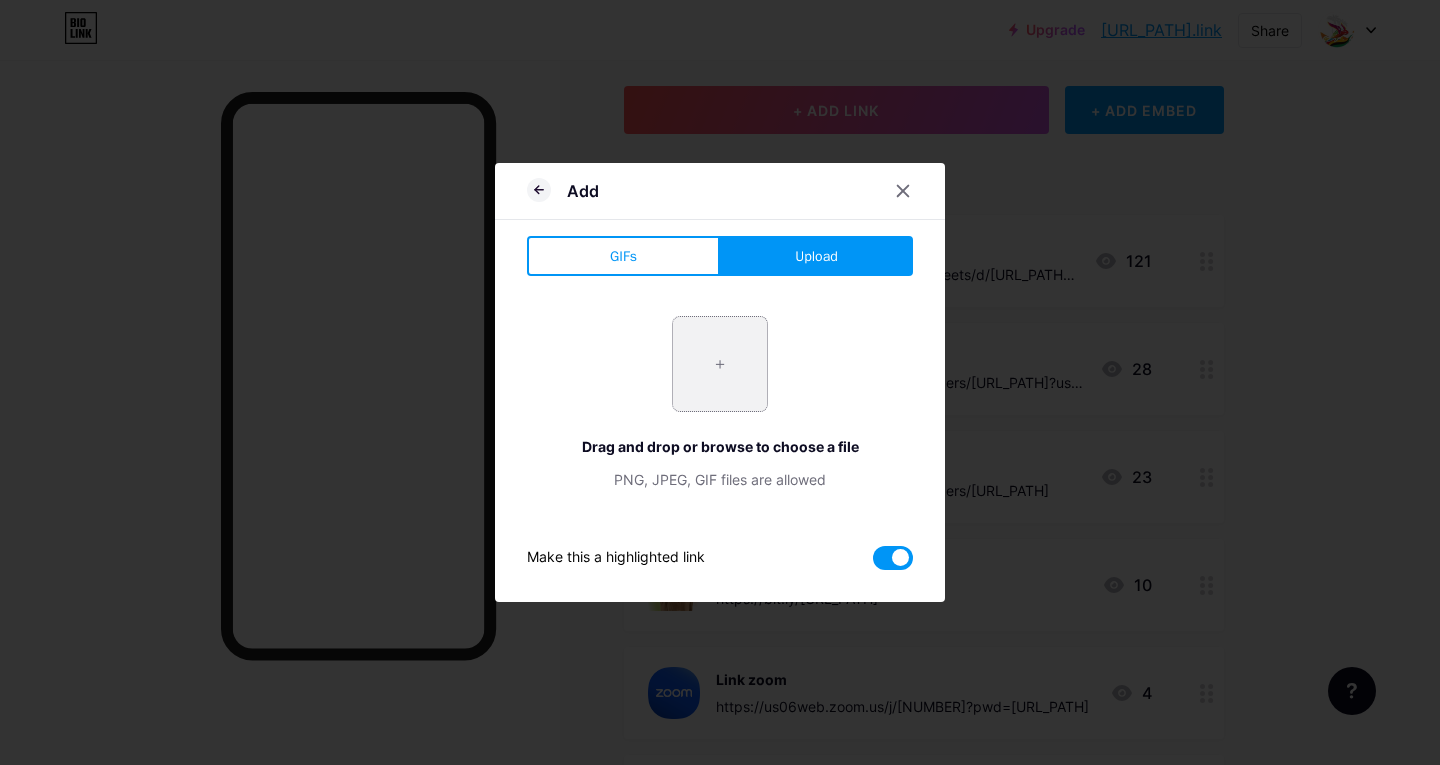 click at bounding box center (720, 364) 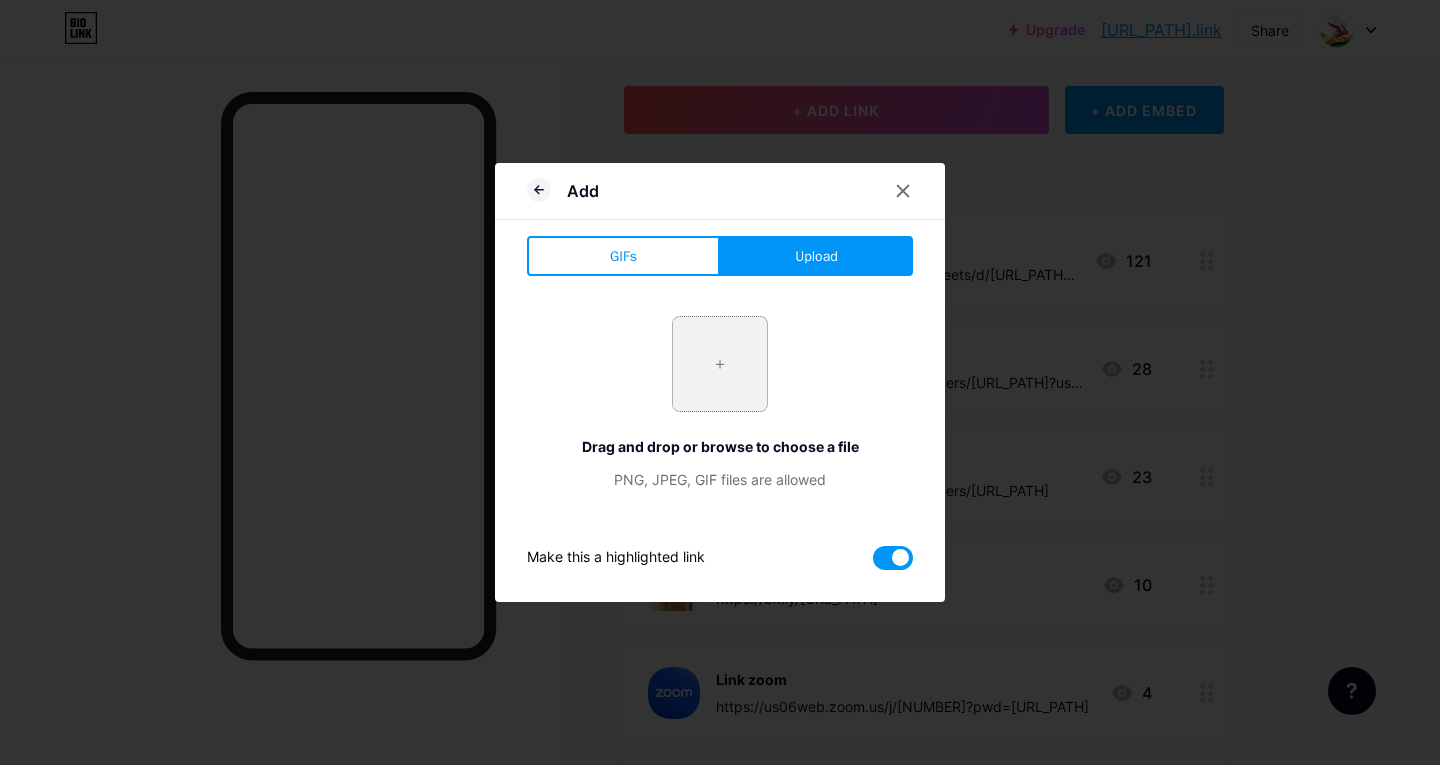 type on "C:\fakepath\istockphoto-471236514-612x612.jpg" 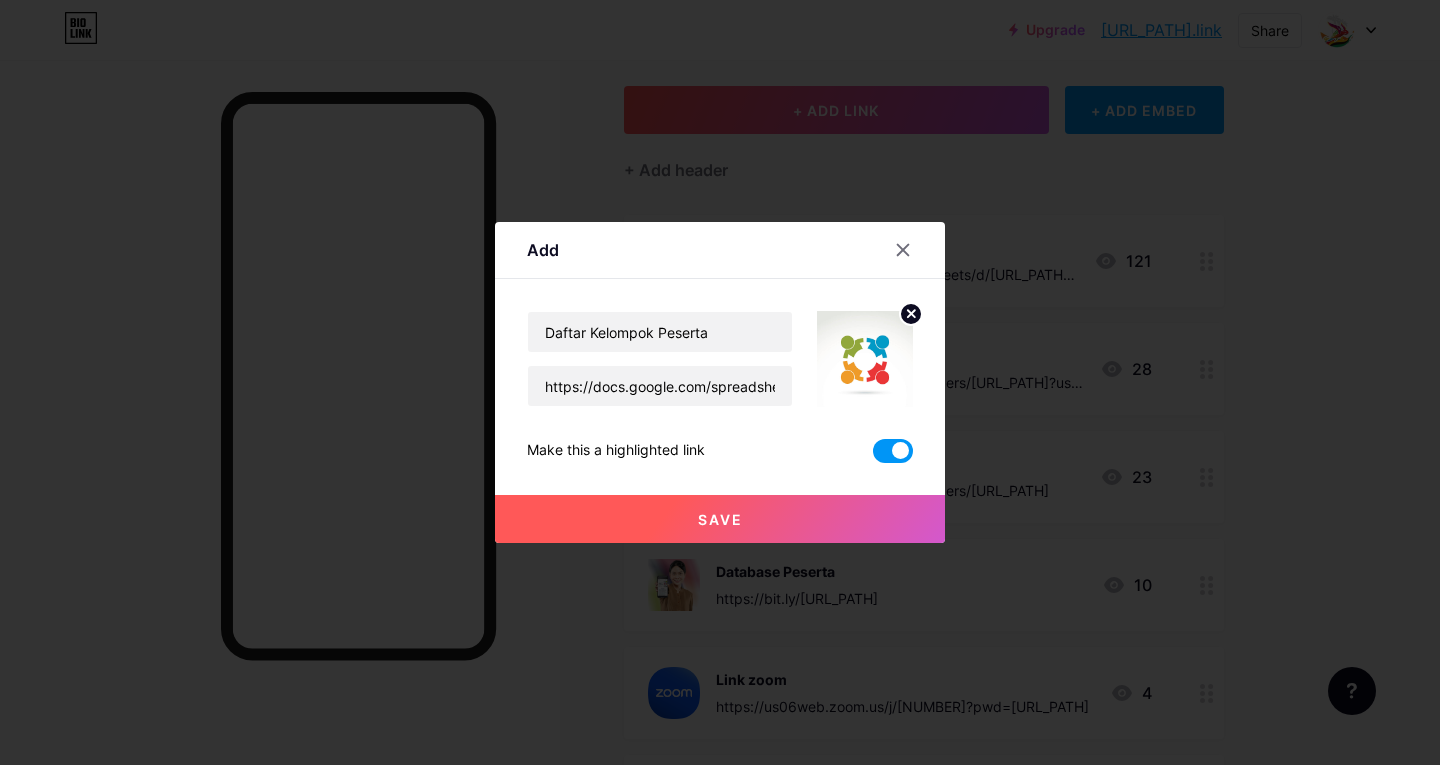 click on "Save" at bounding box center (720, 519) 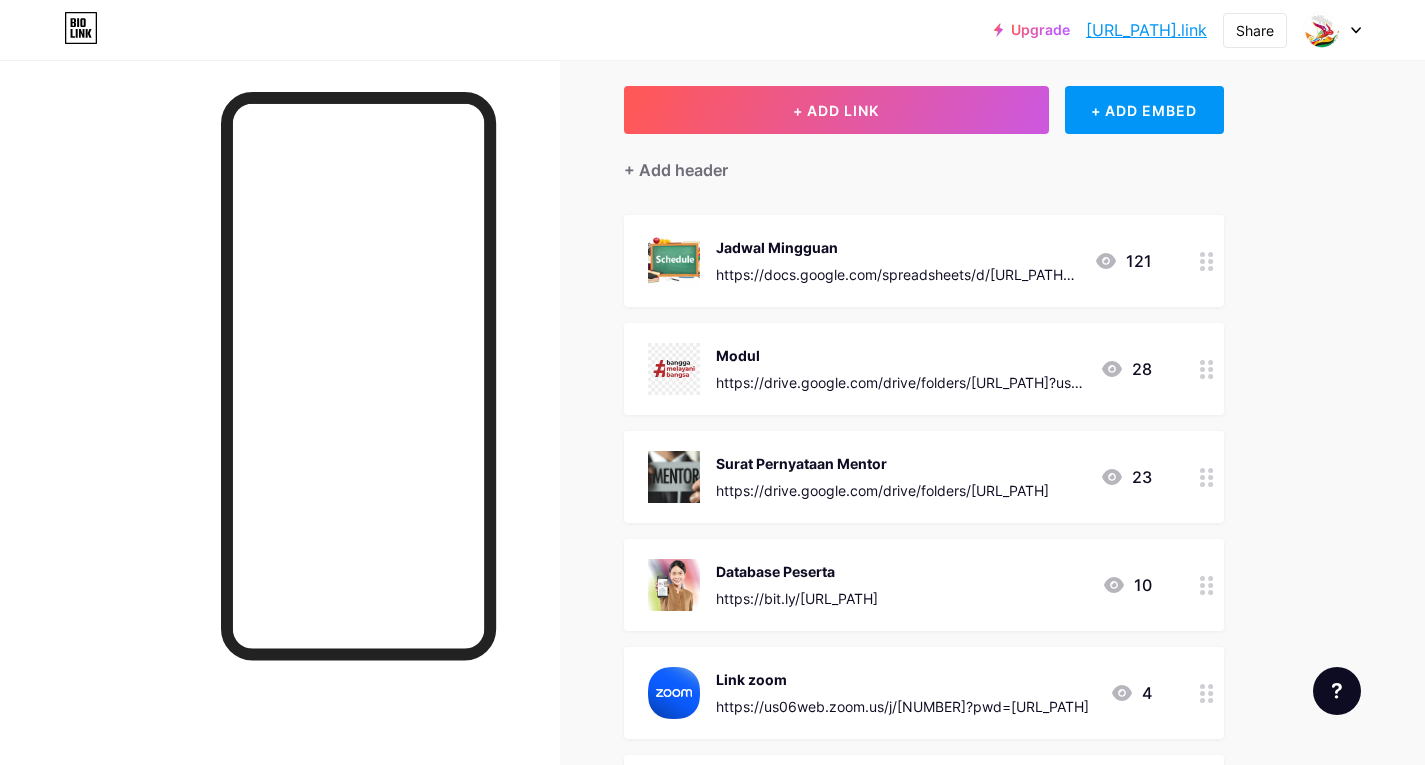 click at bounding box center (1202, 484) 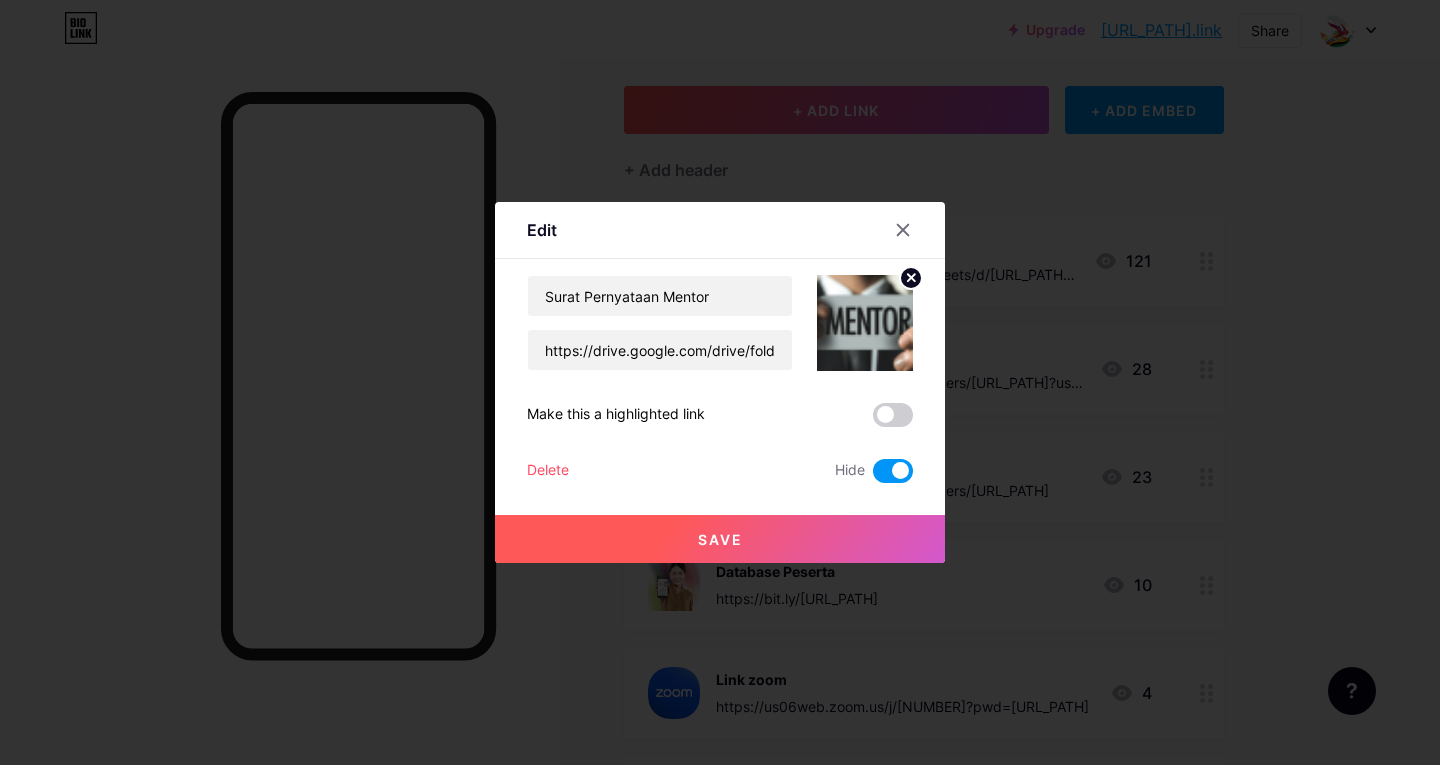click at bounding box center (720, 382) 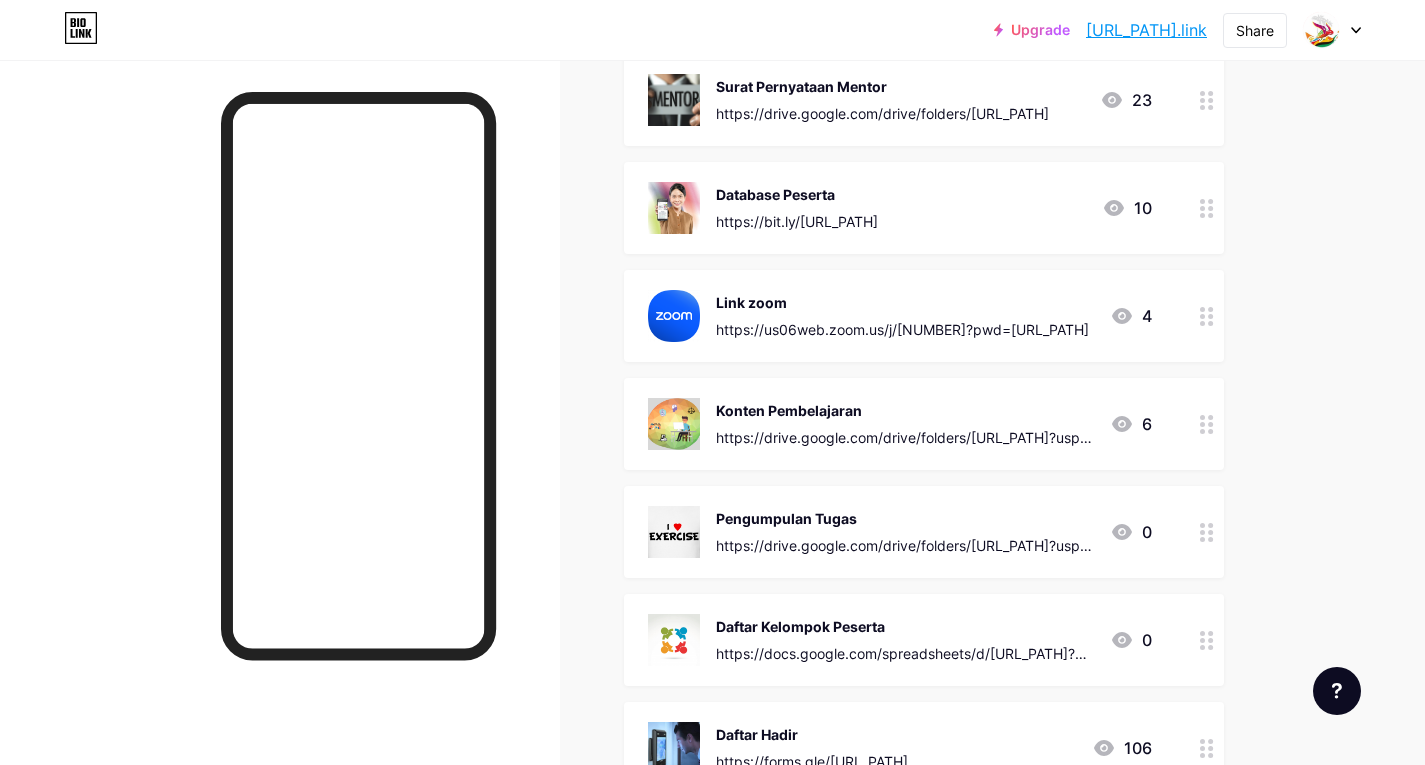 scroll, scrollTop: 500, scrollLeft: 0, axis: vertical 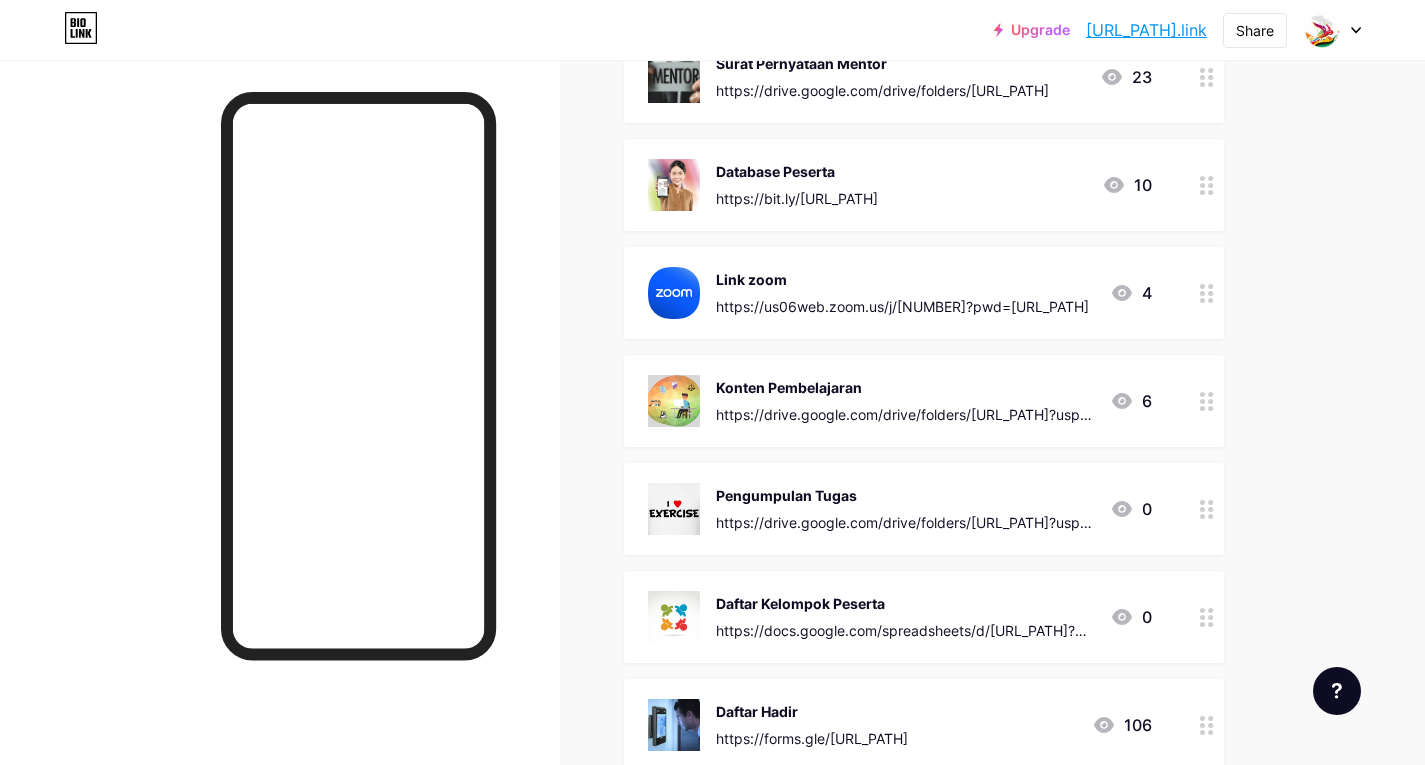 click at bounding box center (1207, 401) 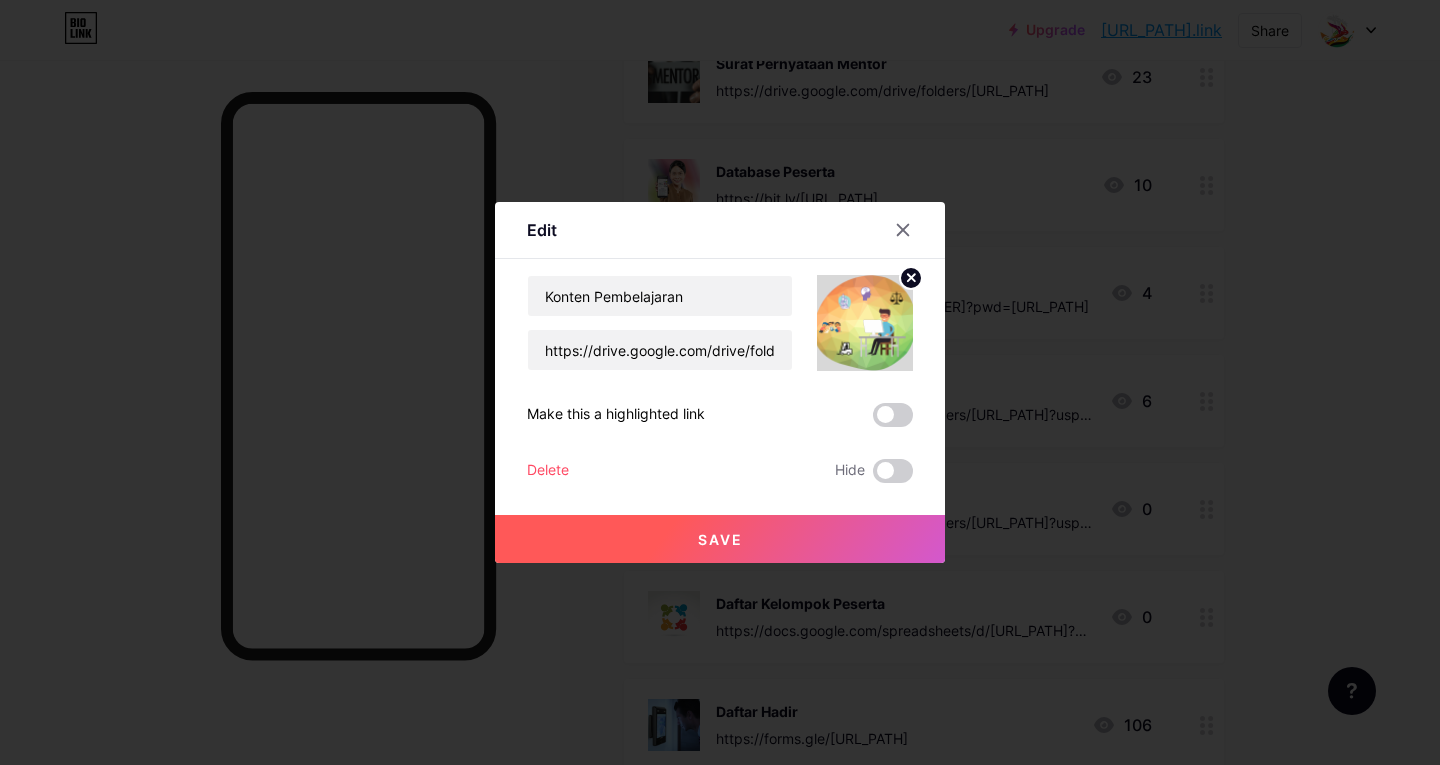 click at bounding box center [893, 415] 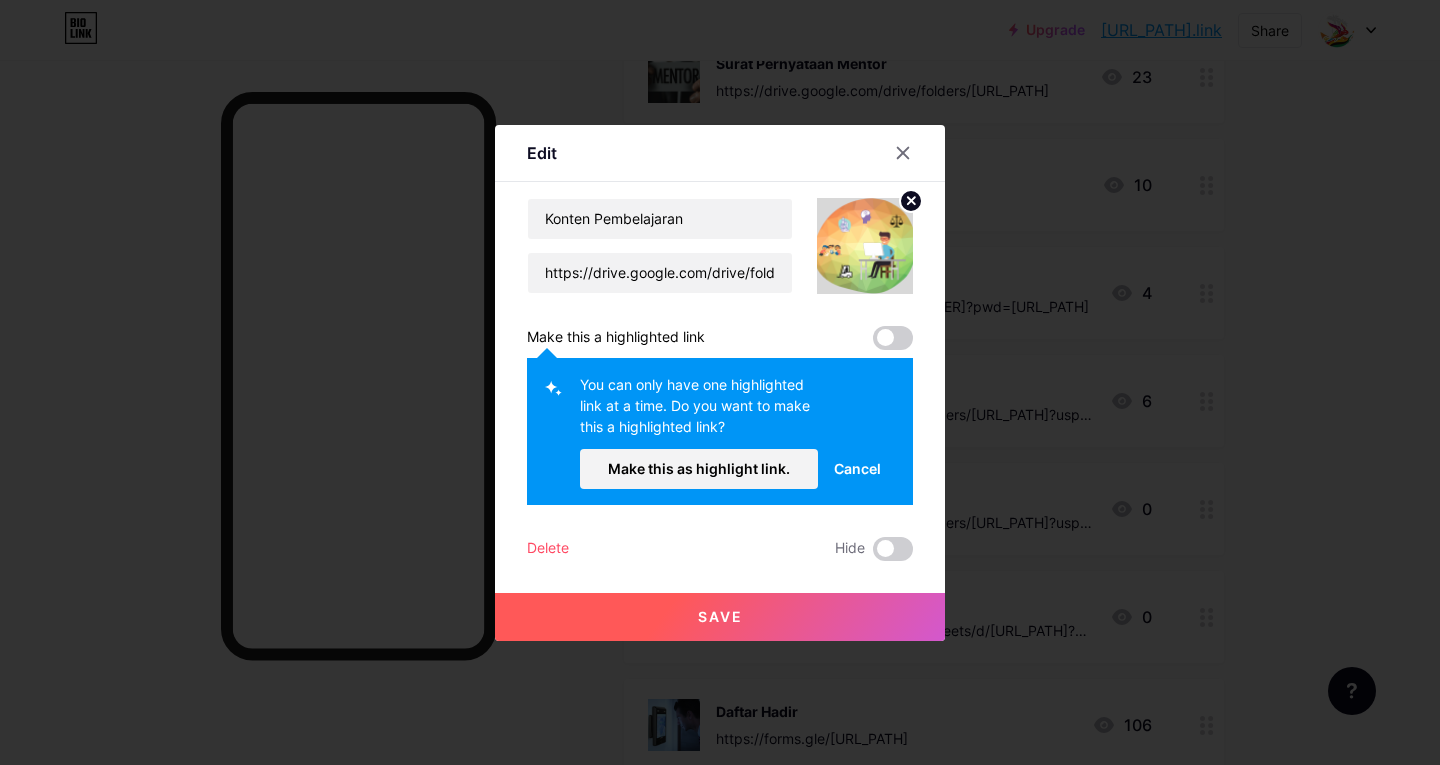 click on "Save" at bounding box center (720, 617) 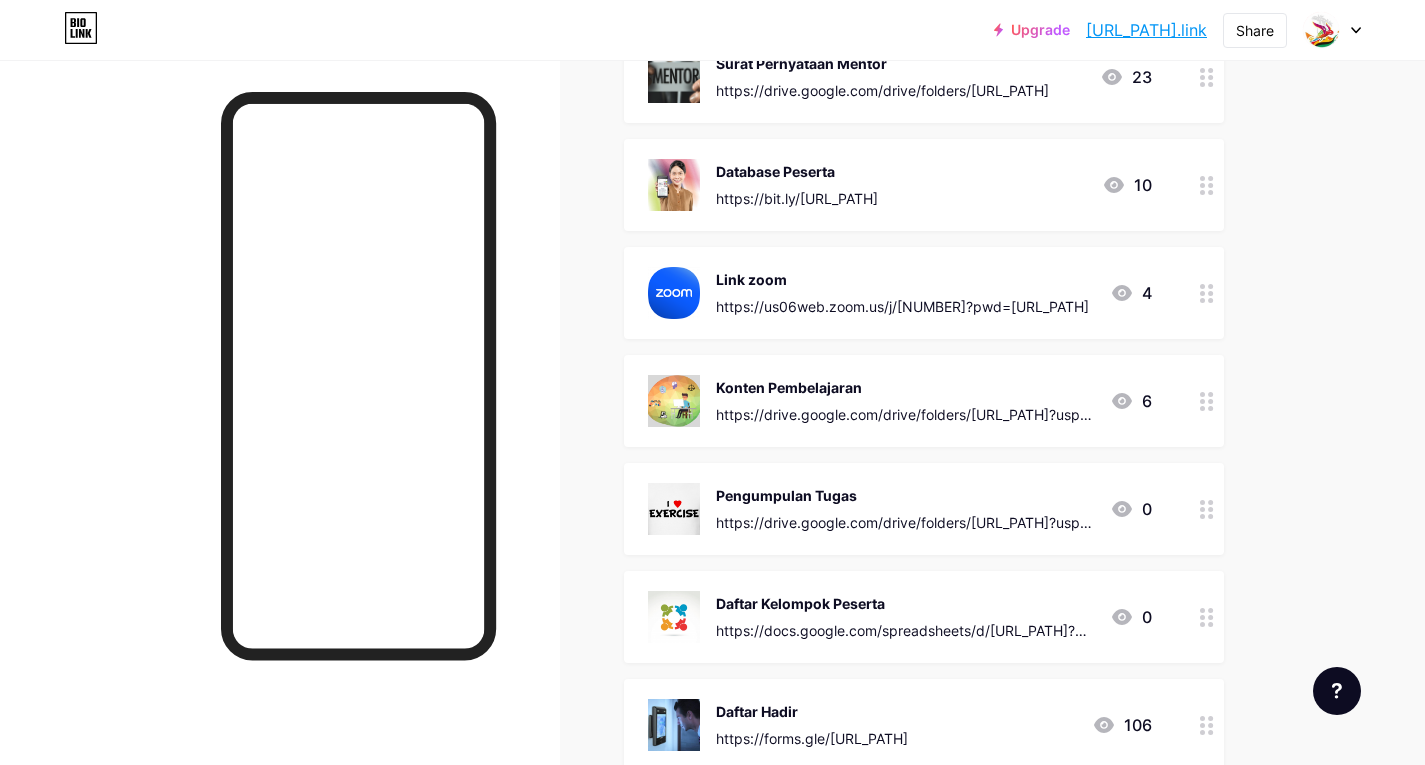 scroll, scrollTop: 600, scrollLeft: 0, axis: vertical 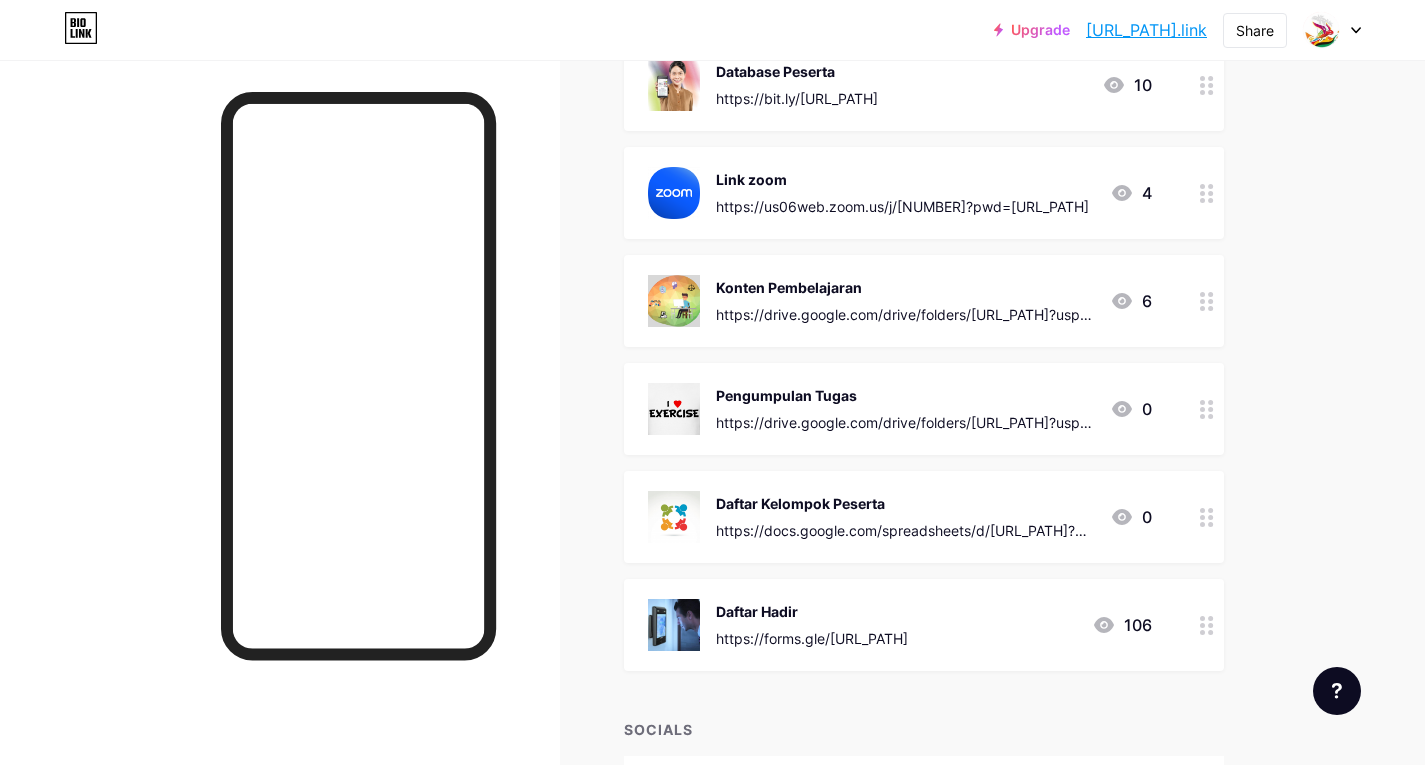 click at bounding box center (1207, 625) 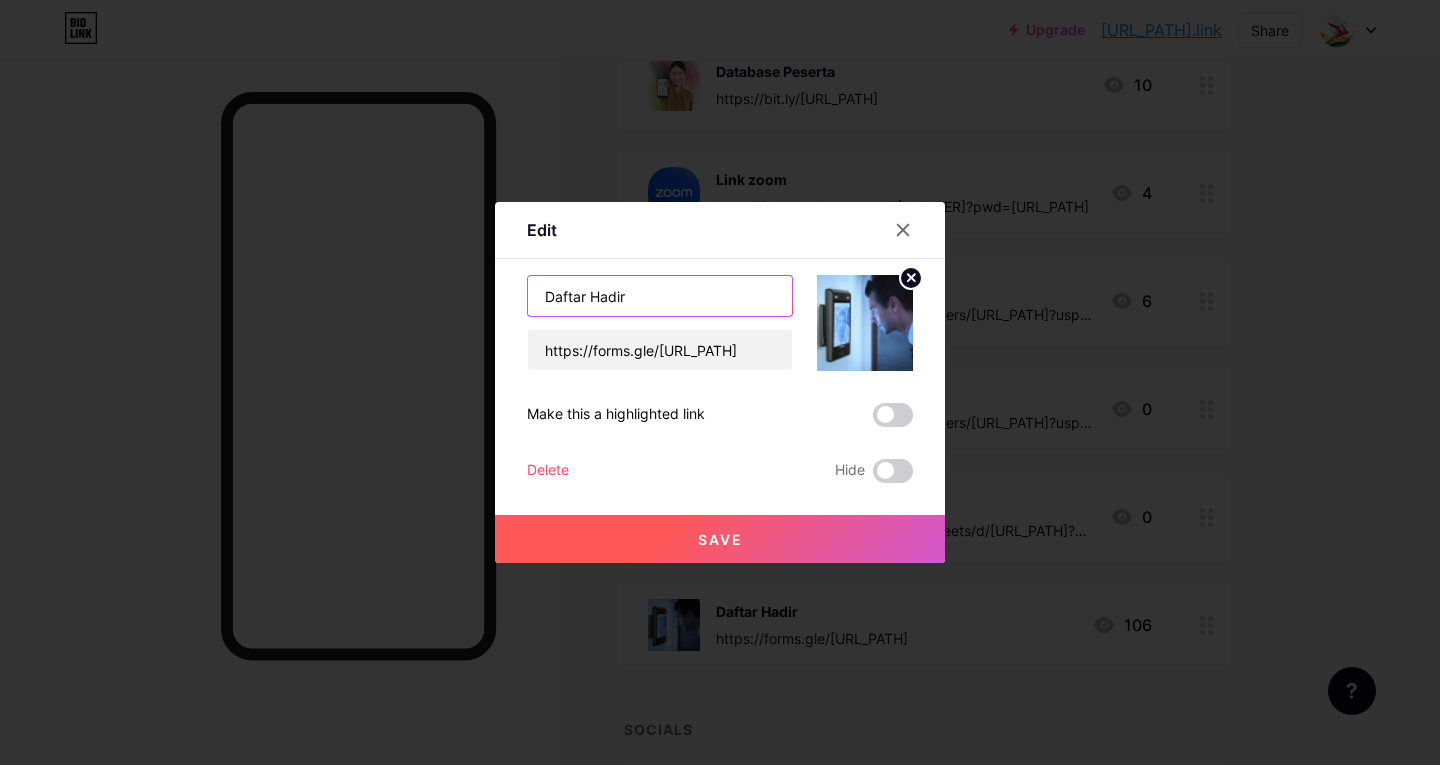 click on "Daftar Hadir" at bounding box center [660, 296] 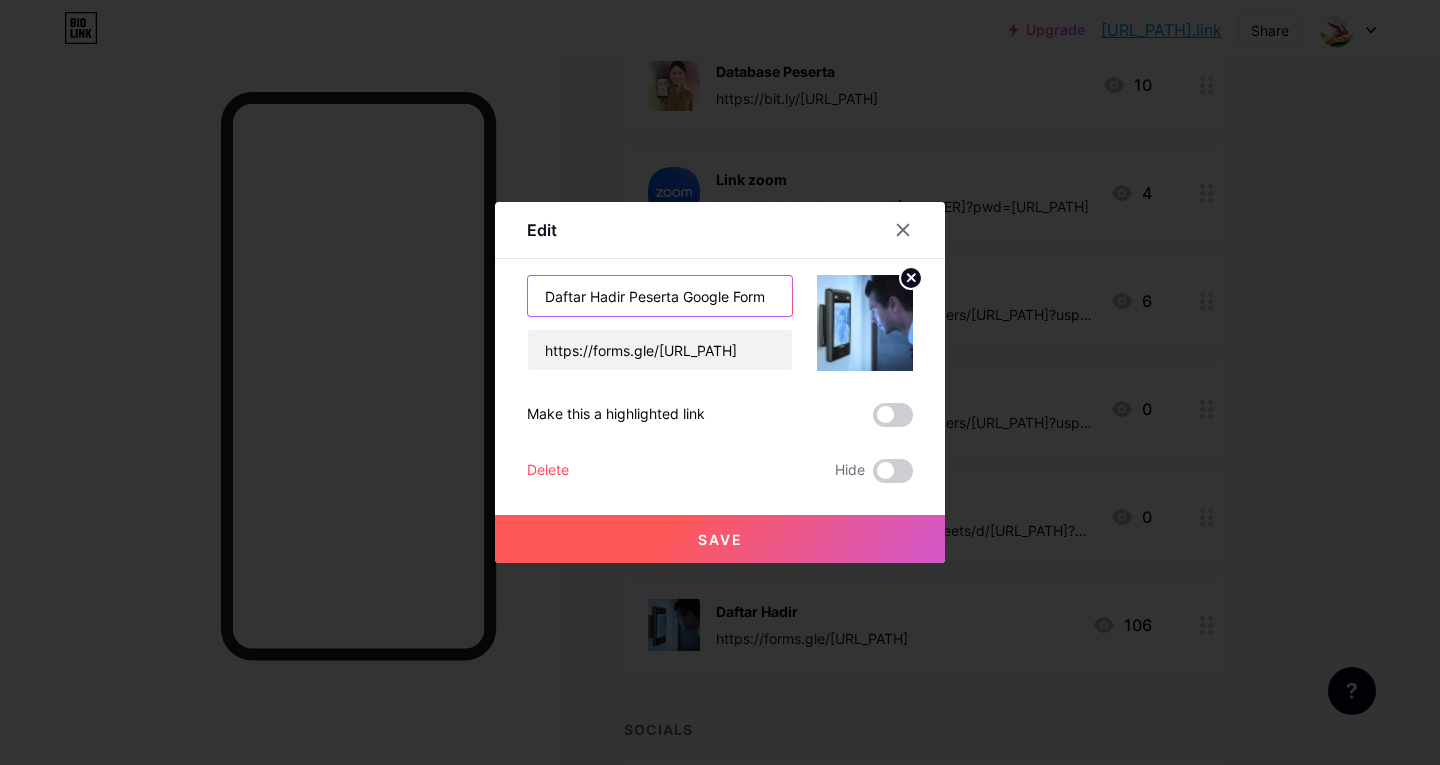 click on "Daftar Hadir Peserta Google Form)" at bounding box center [660, 296] 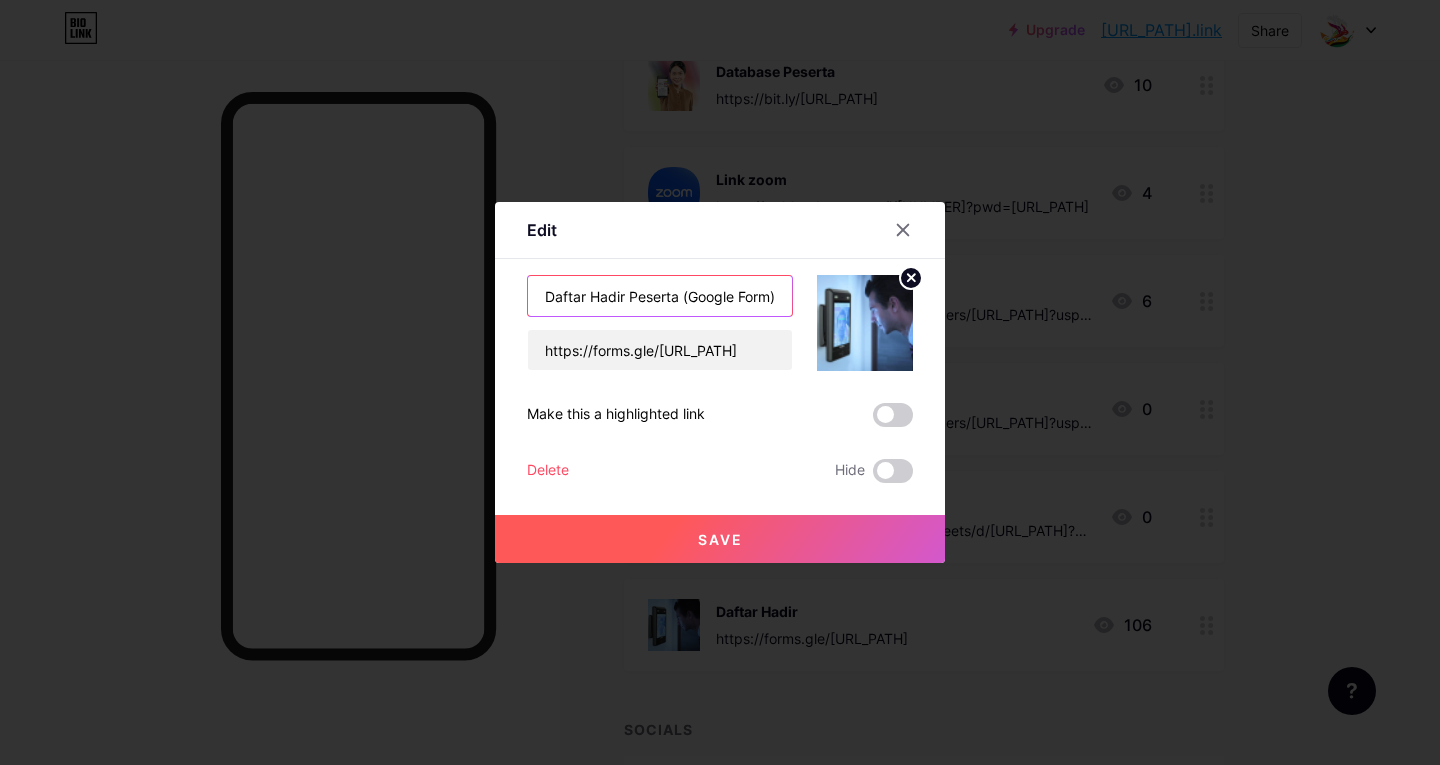 type on "Daftar Hadir Peserta (Google Form)" 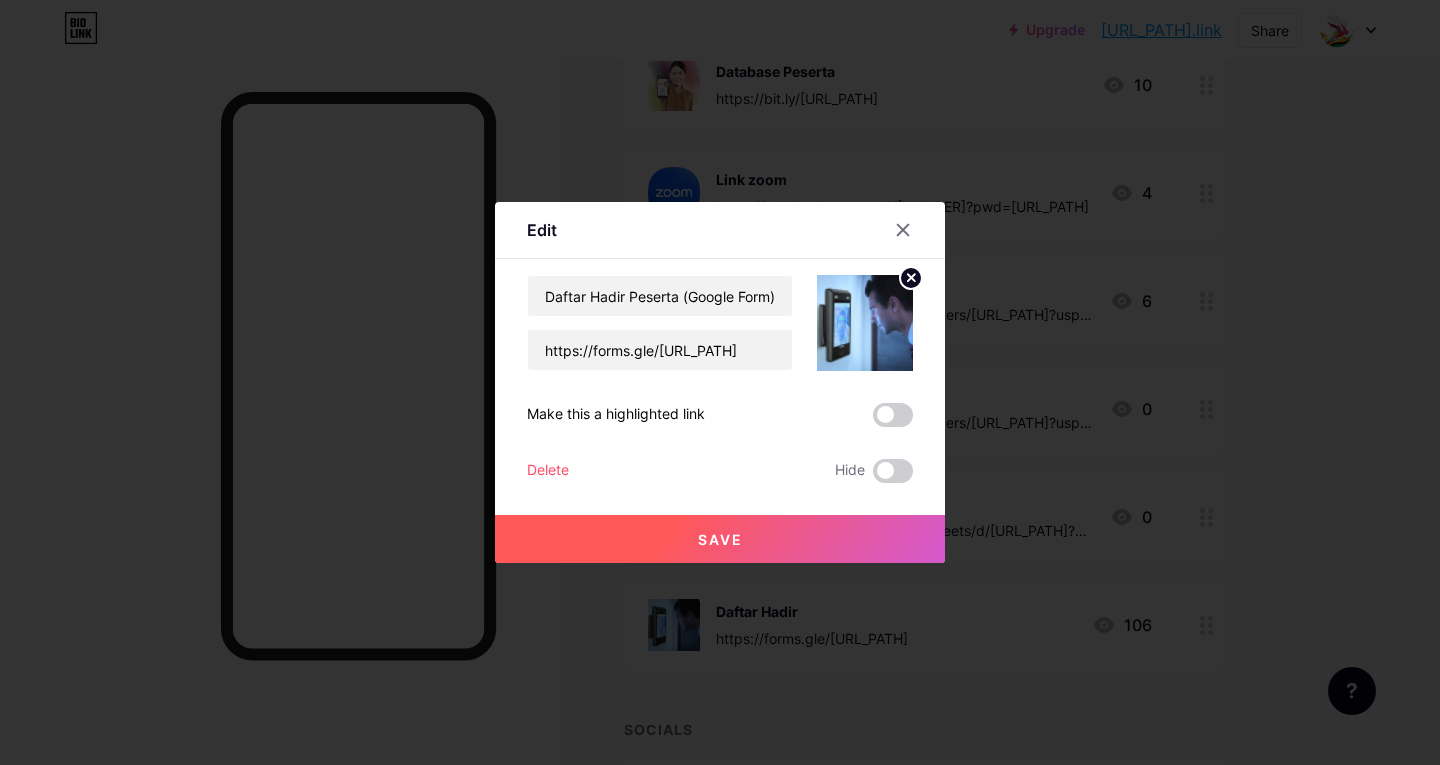 click on "Save" at bounding box center [720, 539] 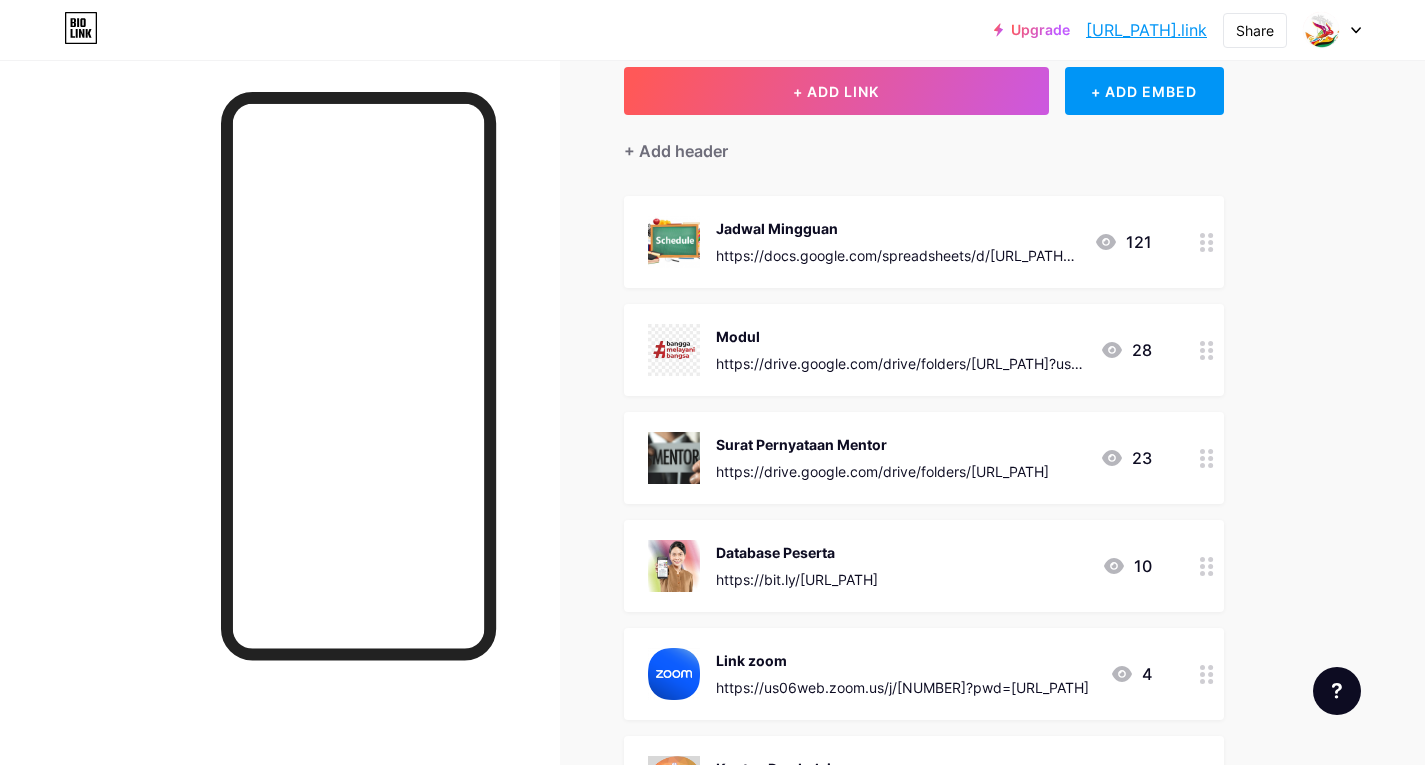 scroll, scrollTop: 100, scrollLeft: 0, axis: vertical 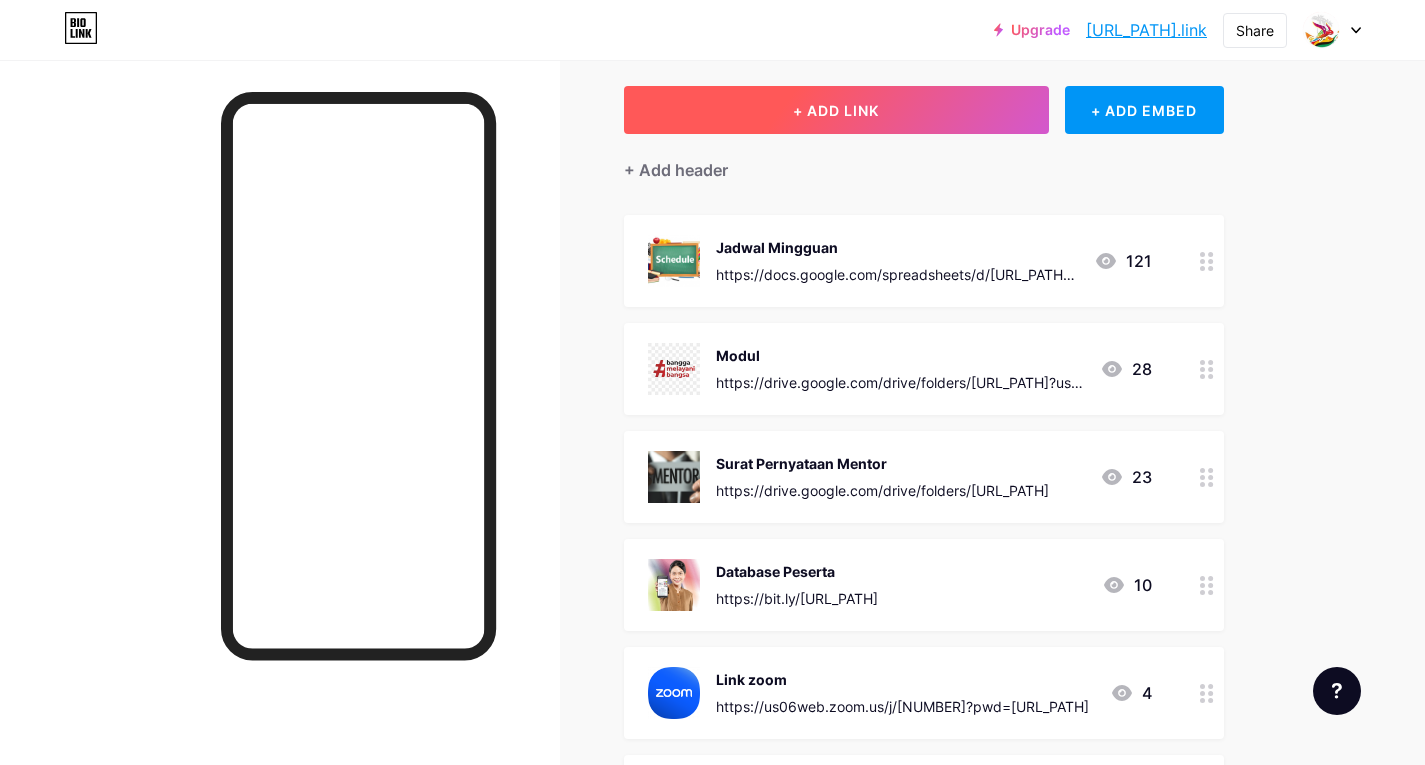 click on "+ ADD LINK" at bounding box center [836, 110] 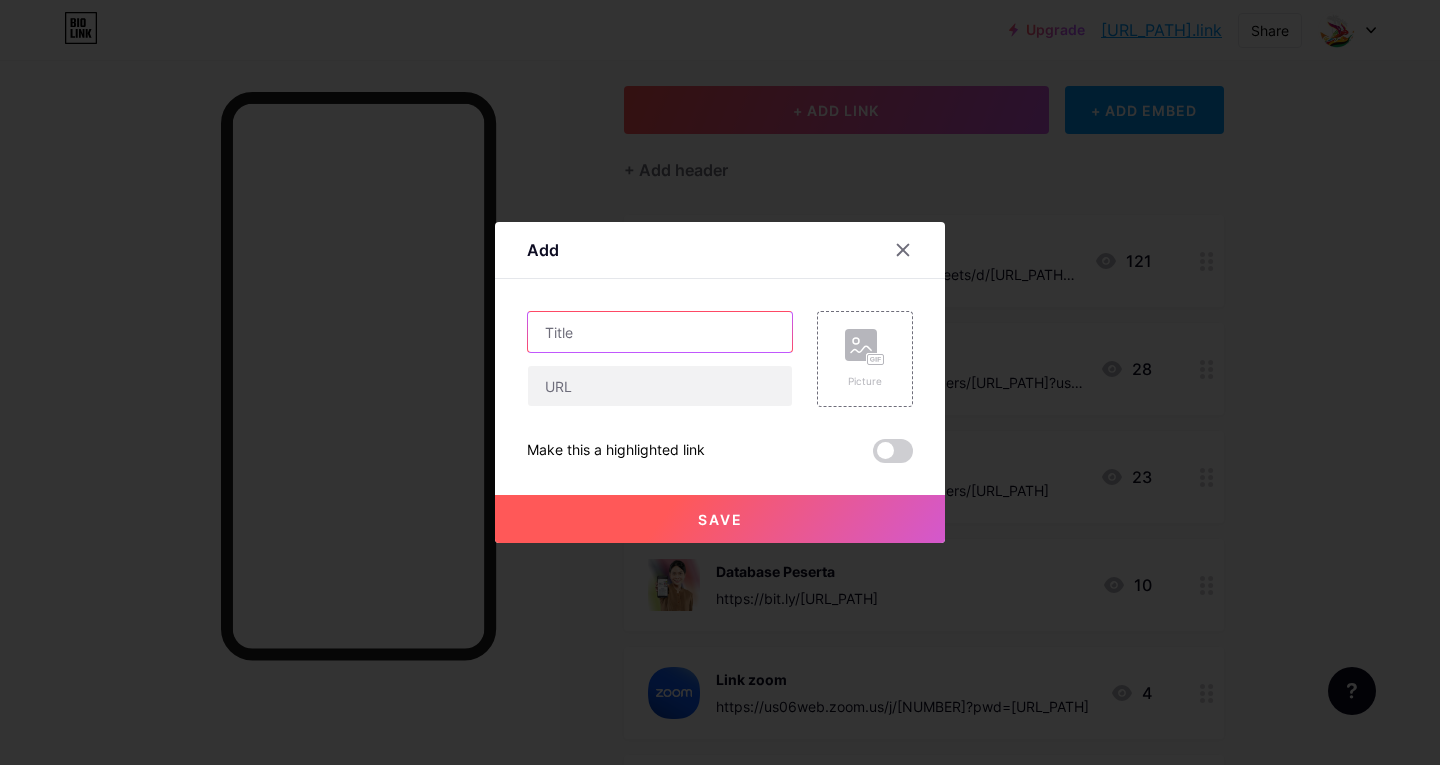 click at bounding box center [660, 332] 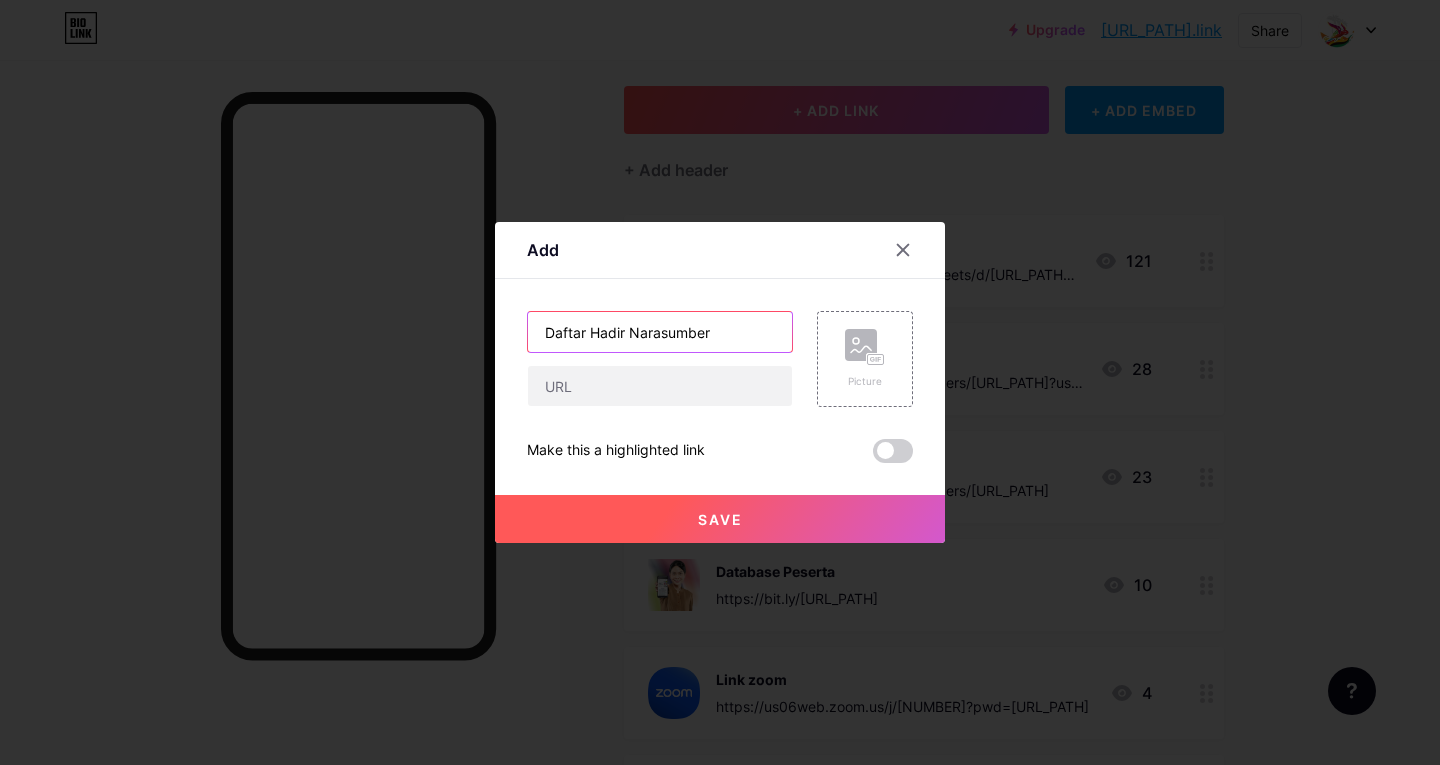 type on "Daftar Hadir Narasumber" 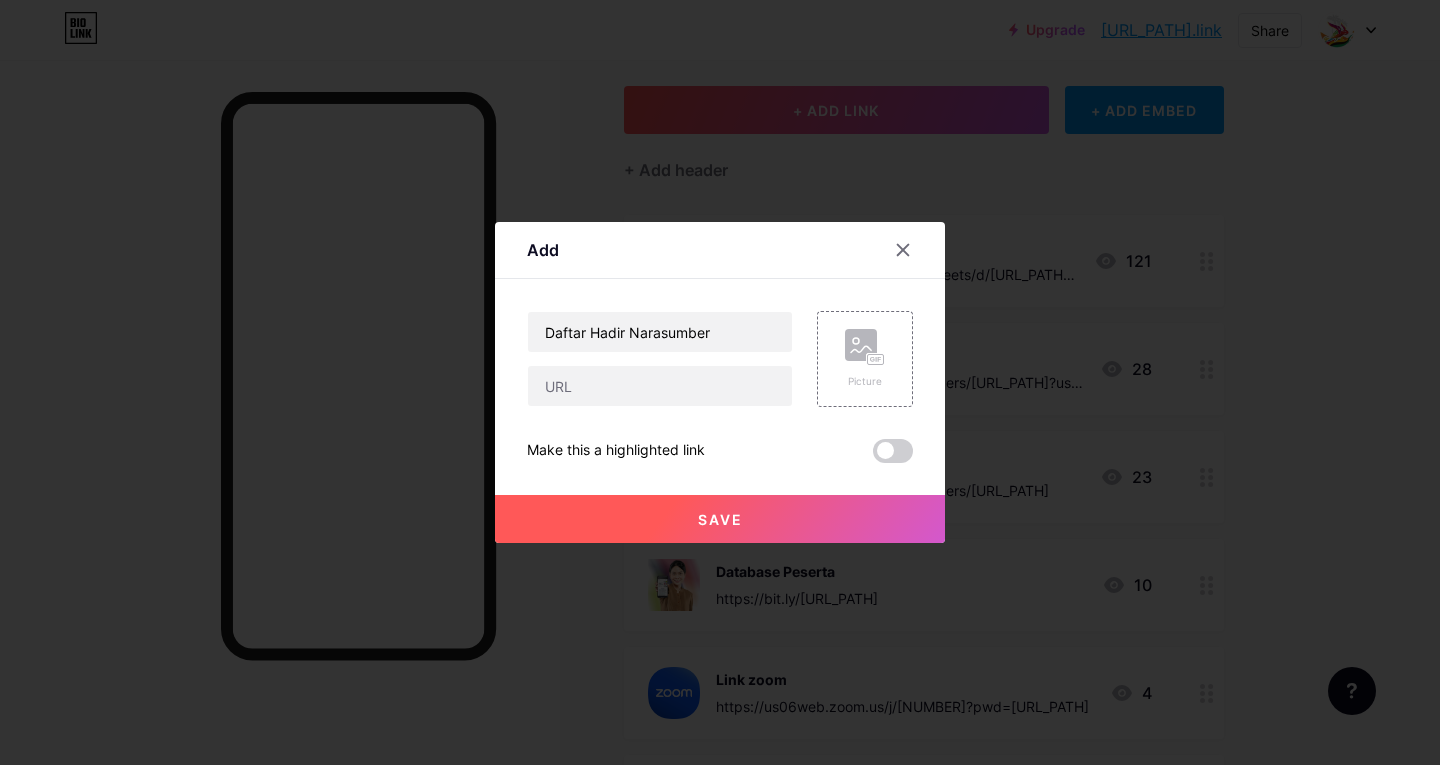 click on "Save" at bounding box center [720, 519] 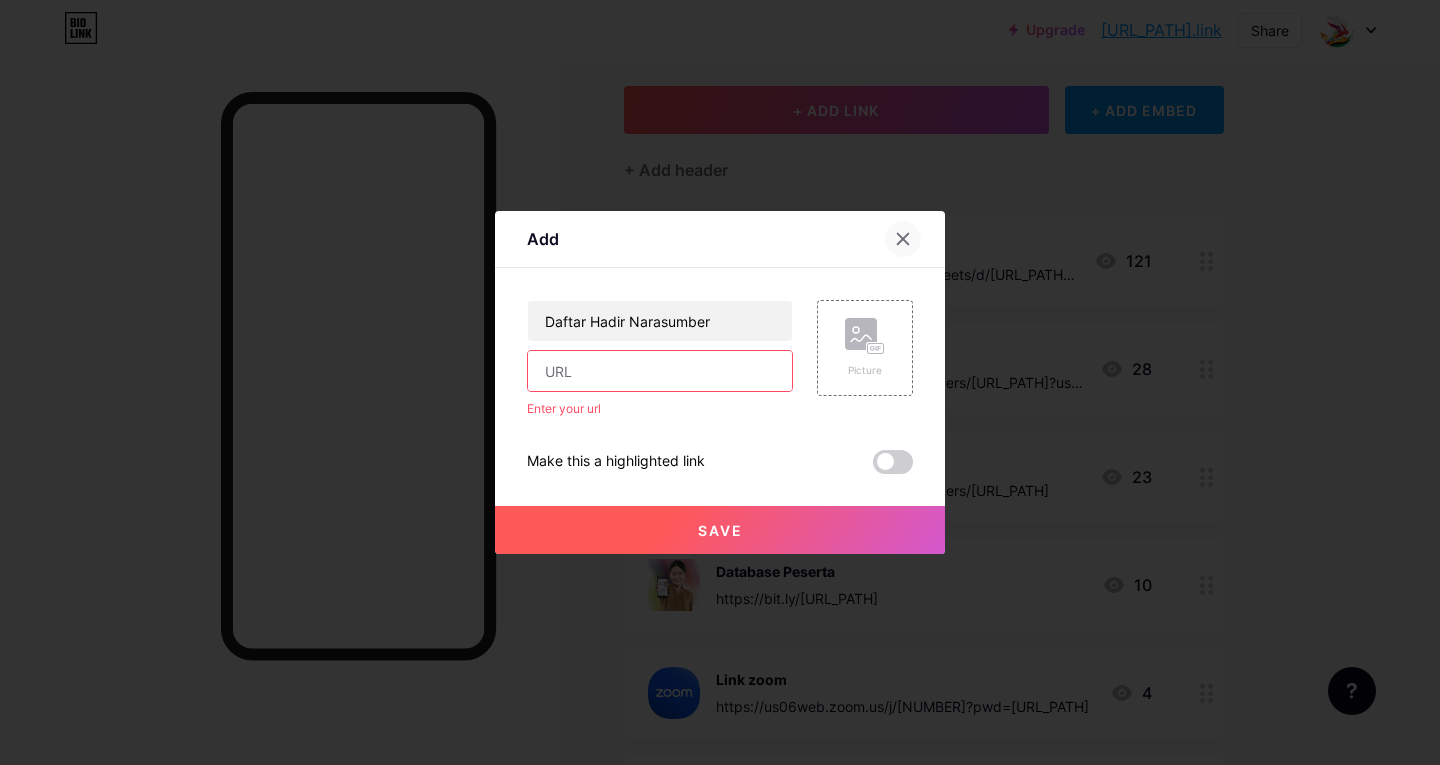 click at bounding box center [903, 239] 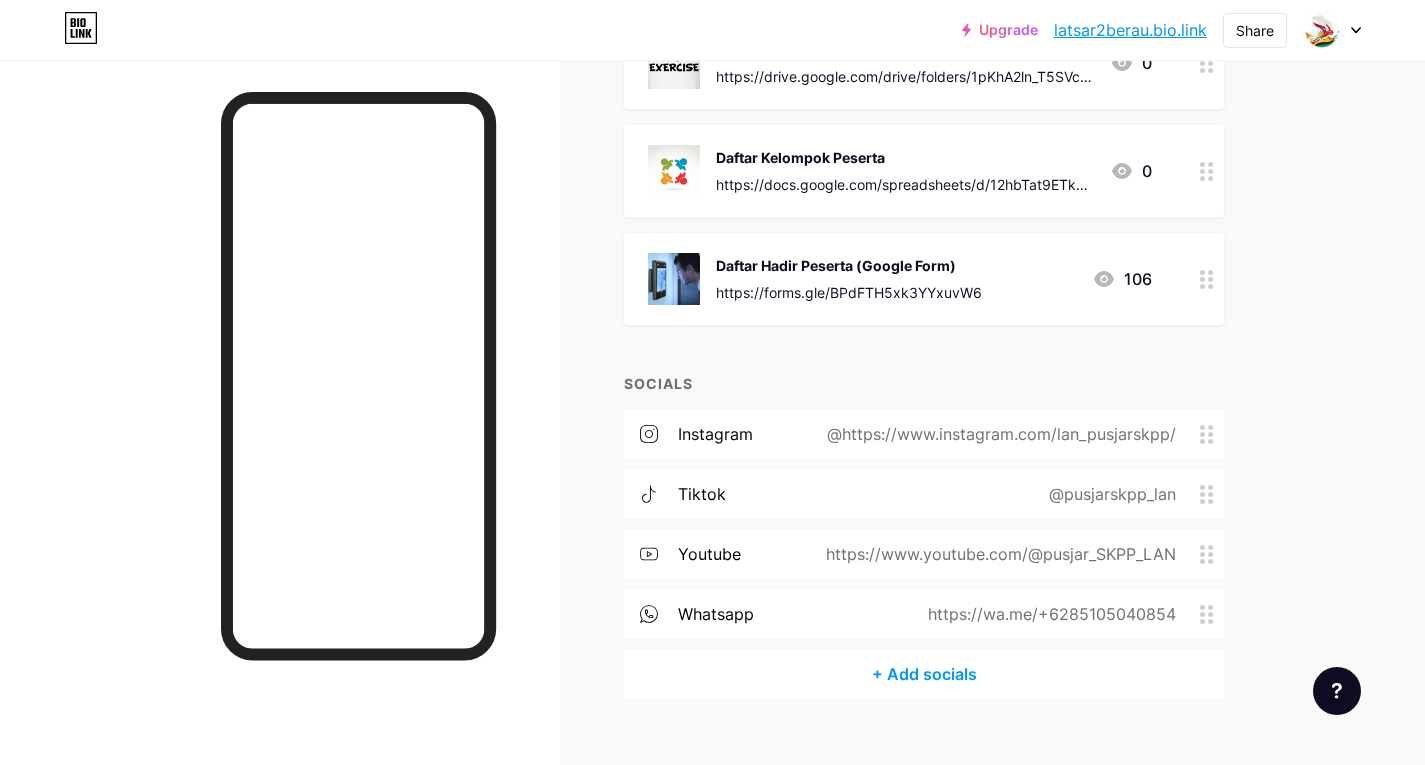 scroll, scrollTop: 978, scrollLeft: 0, axis: vertical 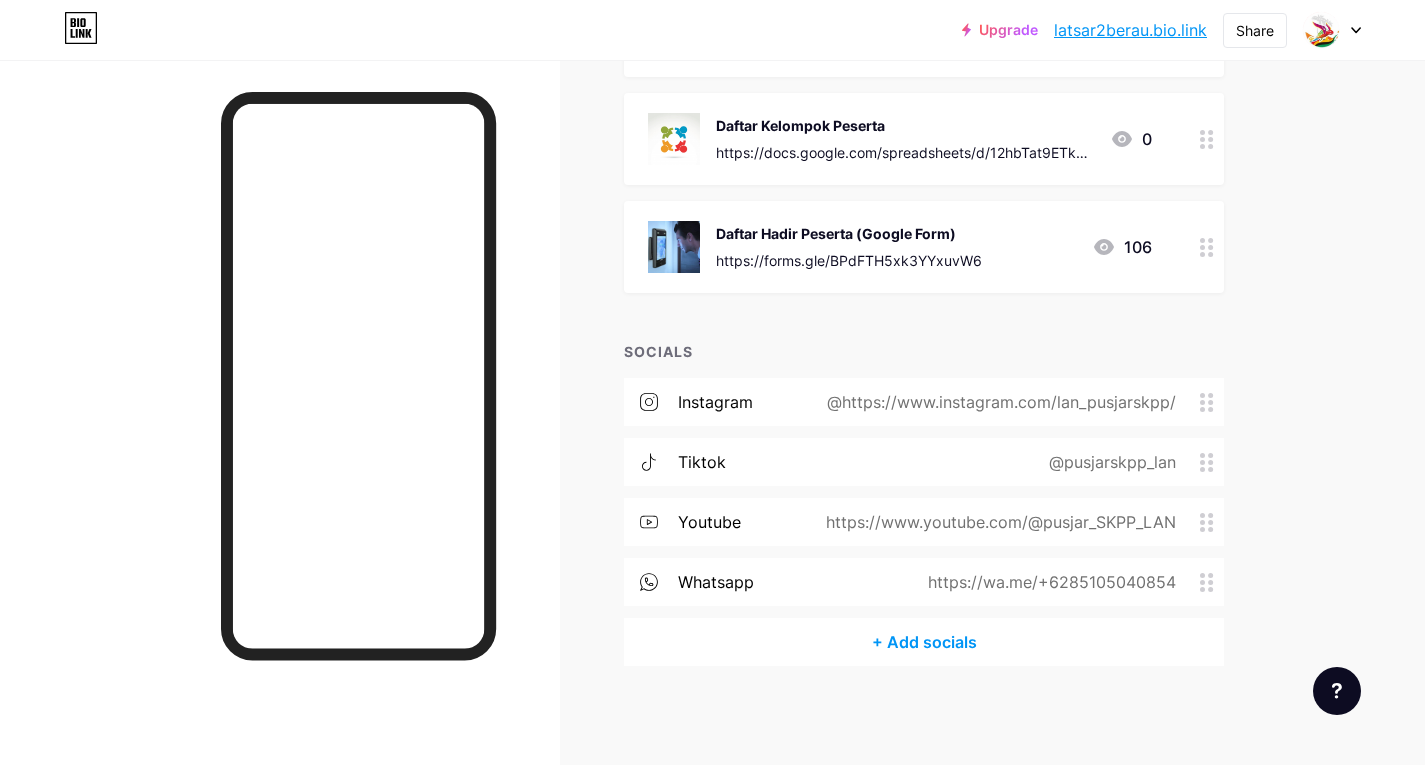 click at bounding box center [1210, 402] 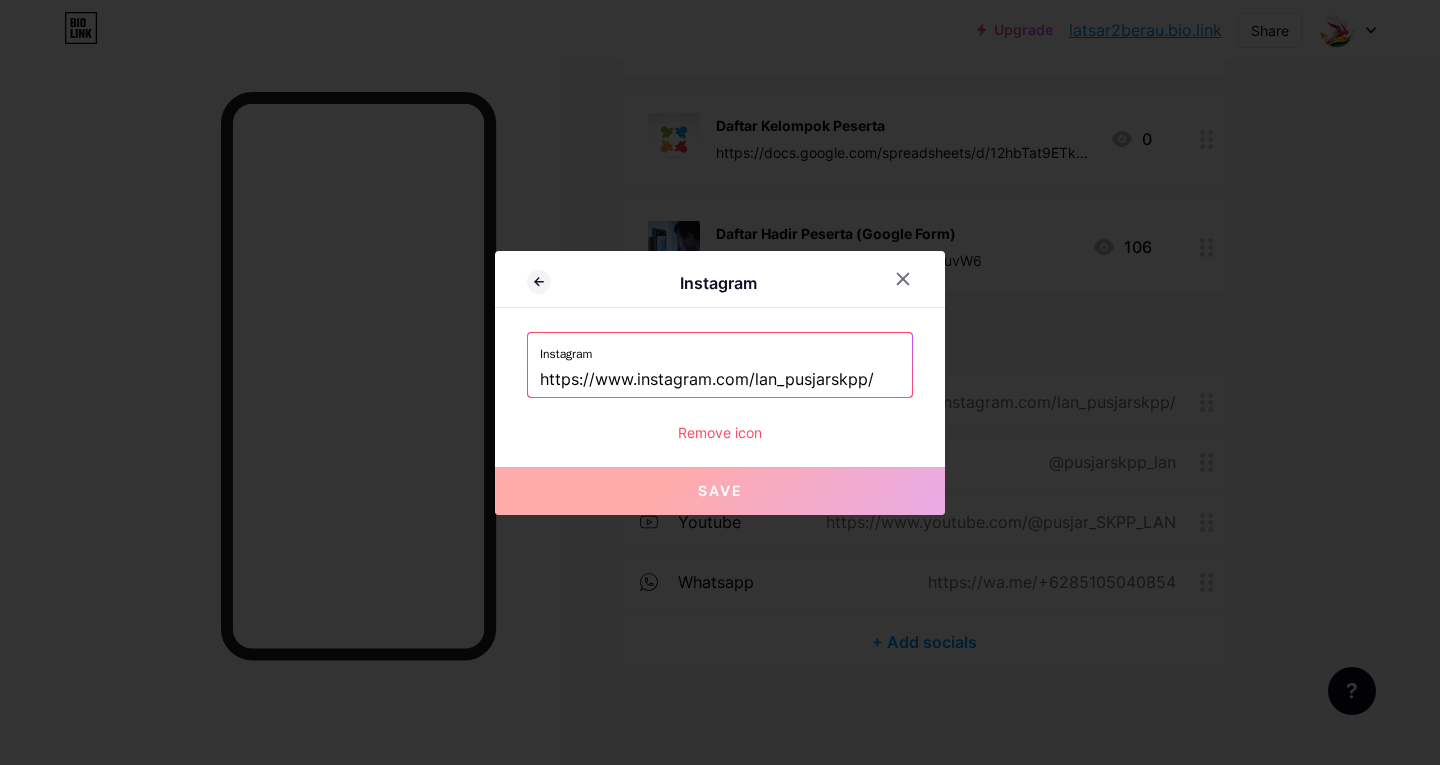 click on "https://www.instagram.com/lan_pusjarskpp/" at bounding box center [720, 380] 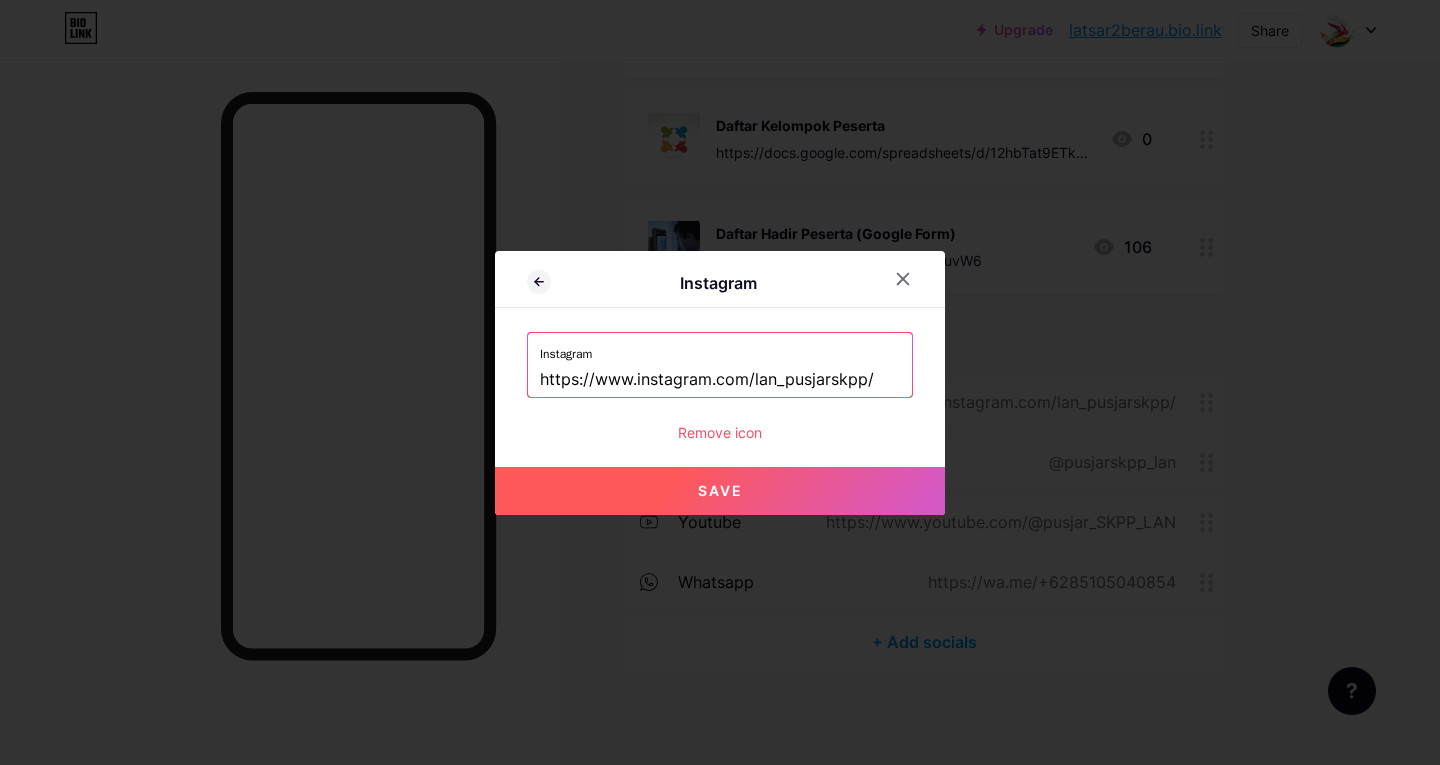 click on "Save" at bounding box center (720, 490) 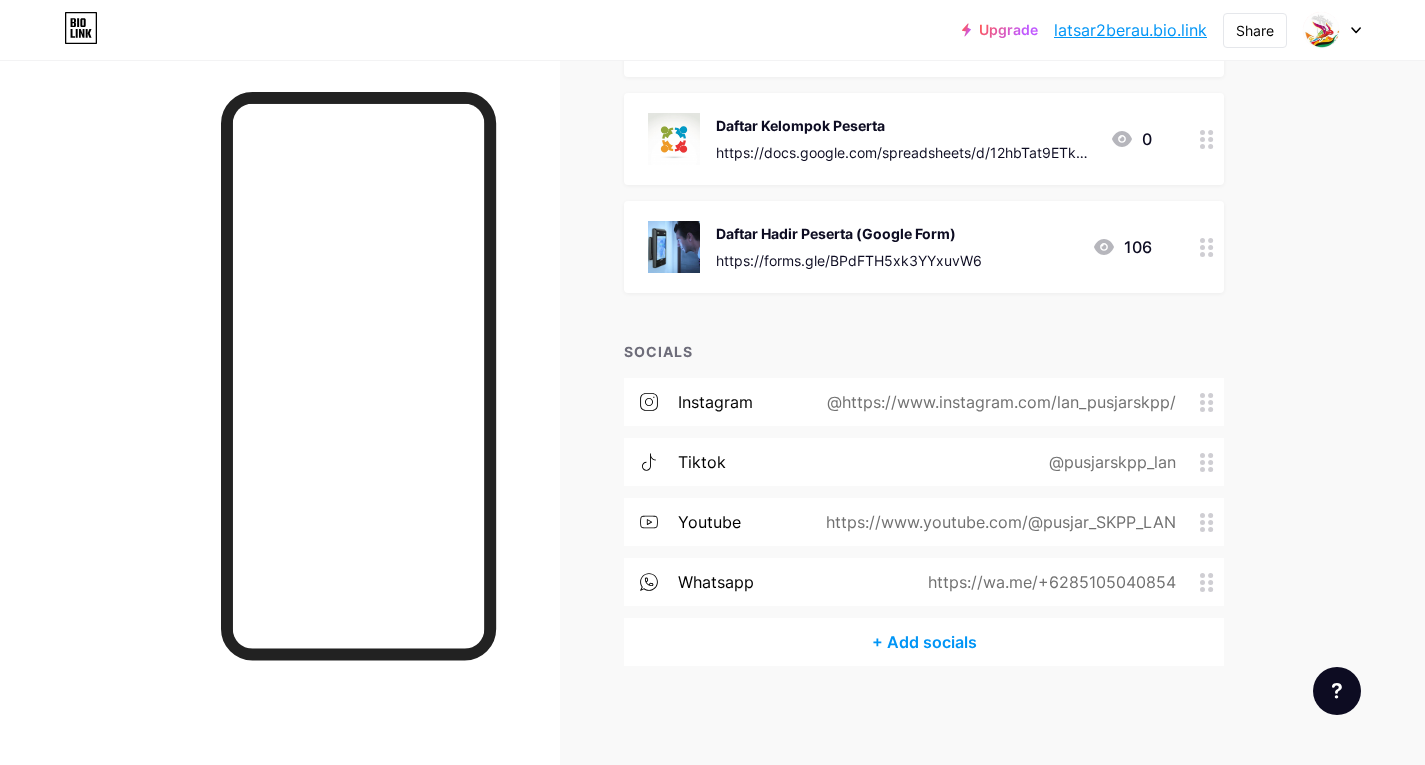 click at bounding box center (1207, 402) 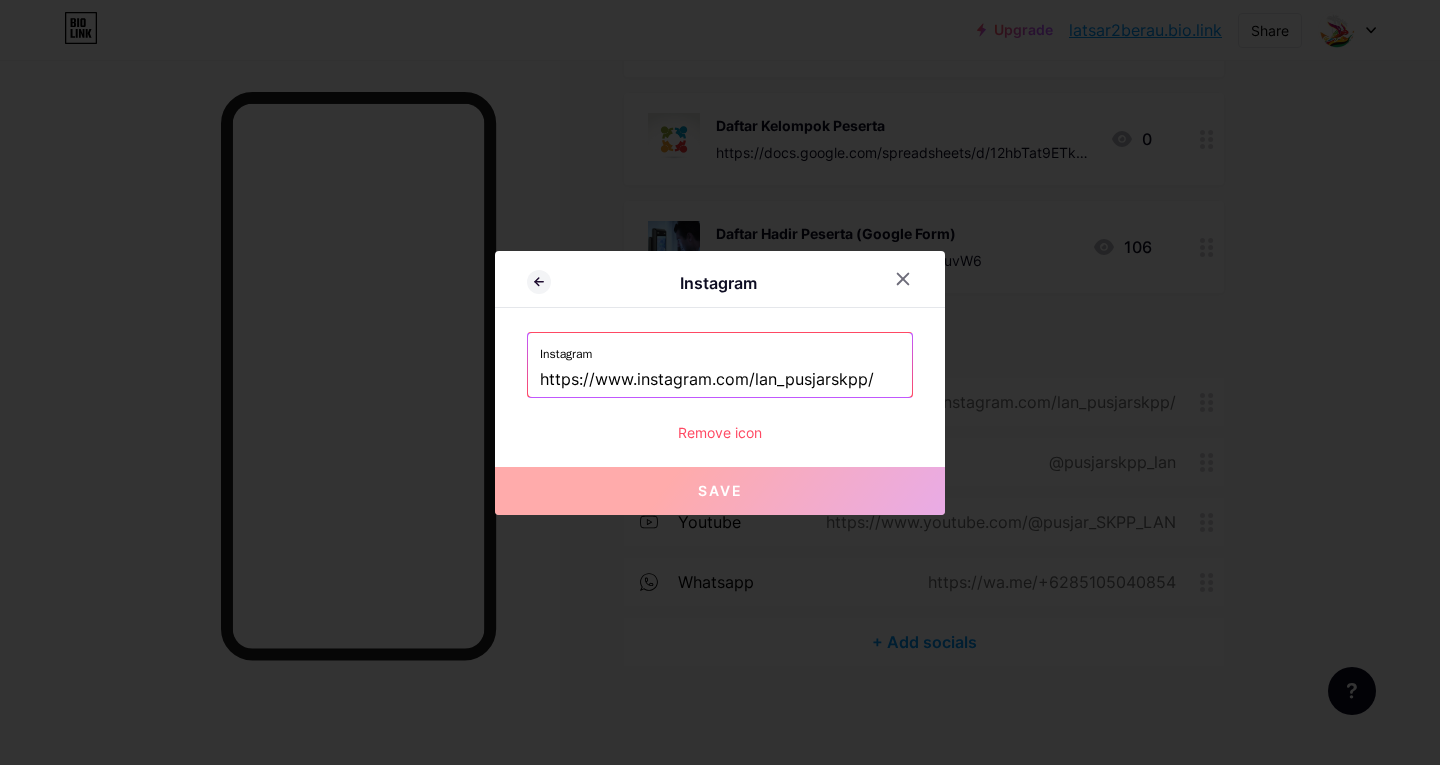 click on "https://www.instagram.com/lan_pusjarskpp/" at bounding box center (720, 380) 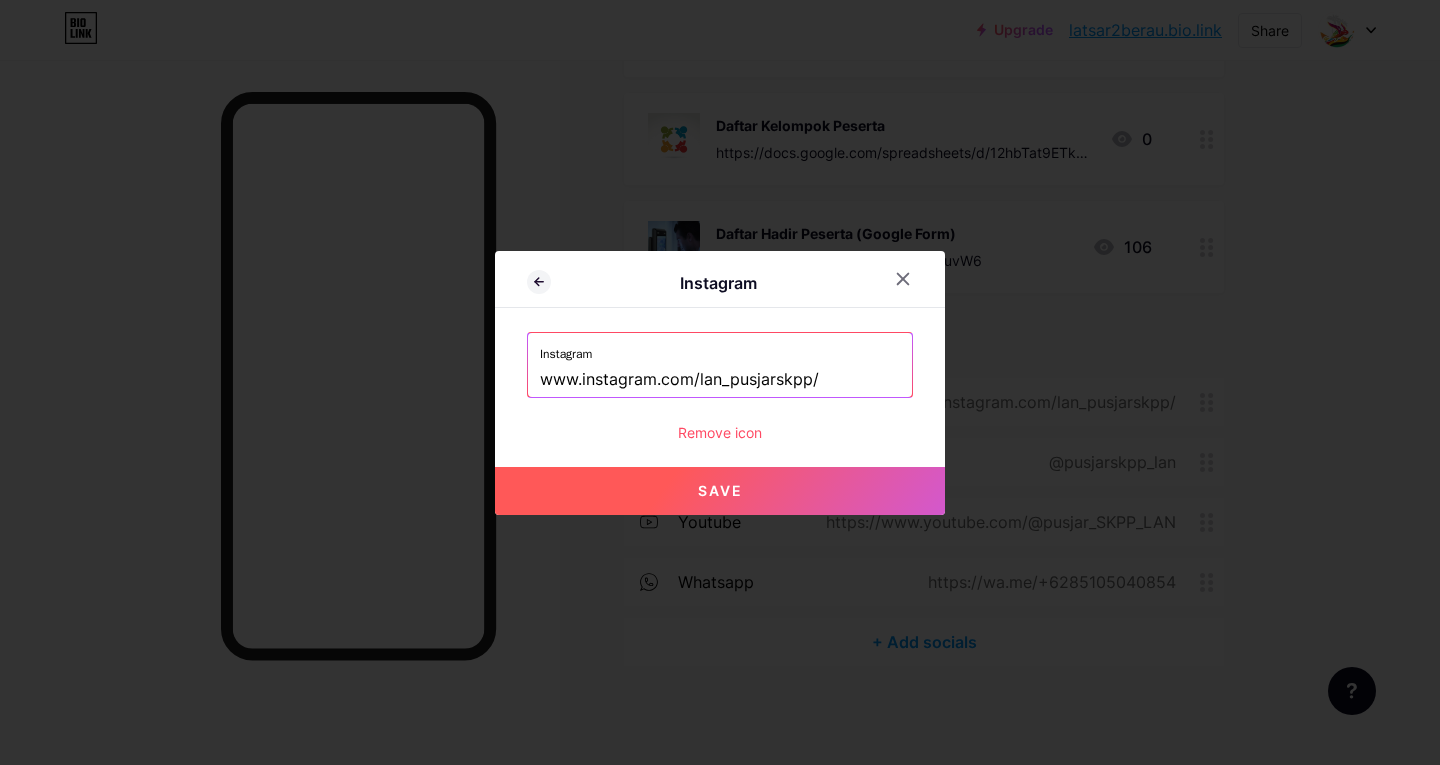 type on "www.instagram.com/lan_pusjarskpp/" 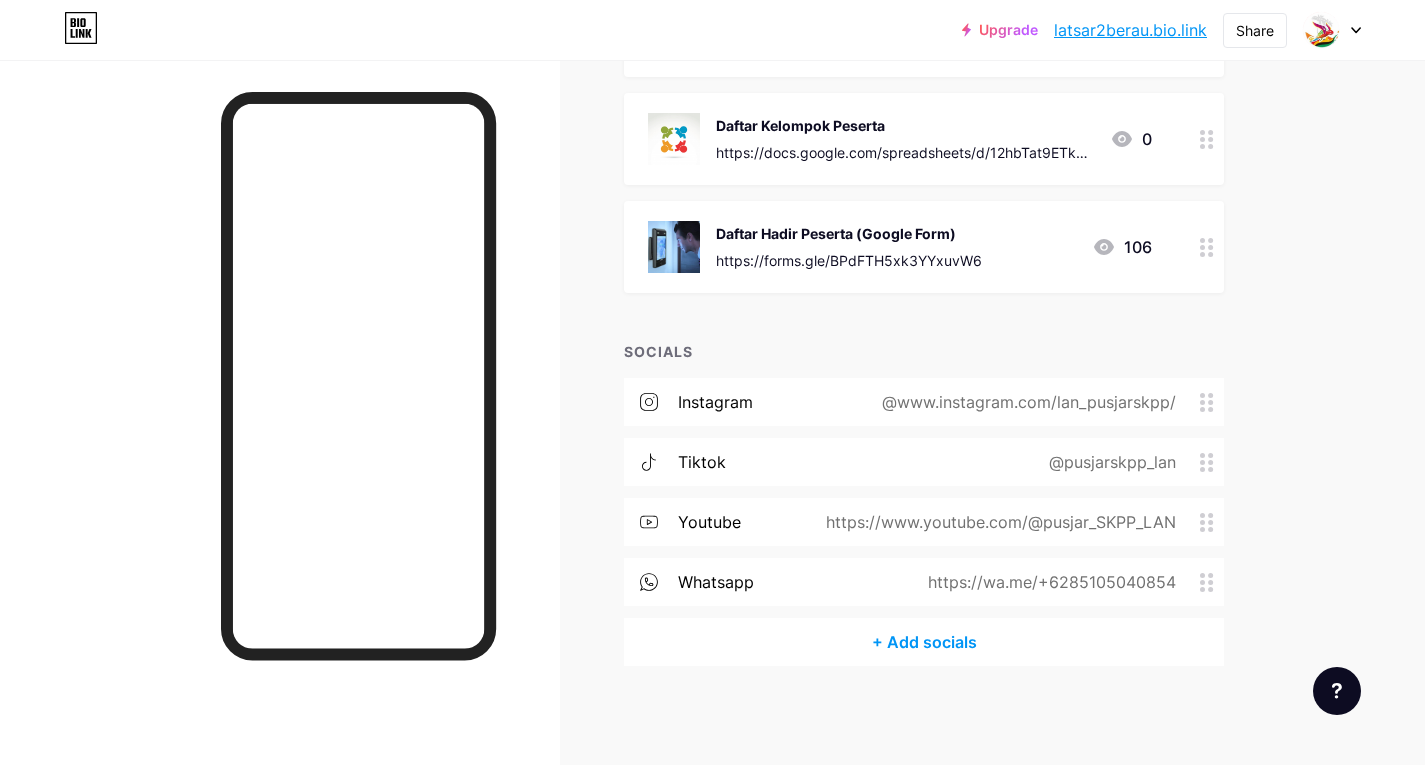 click on "@www.instagram.com/lan_pusjarskpp/" at bounding box center (1025, 402) 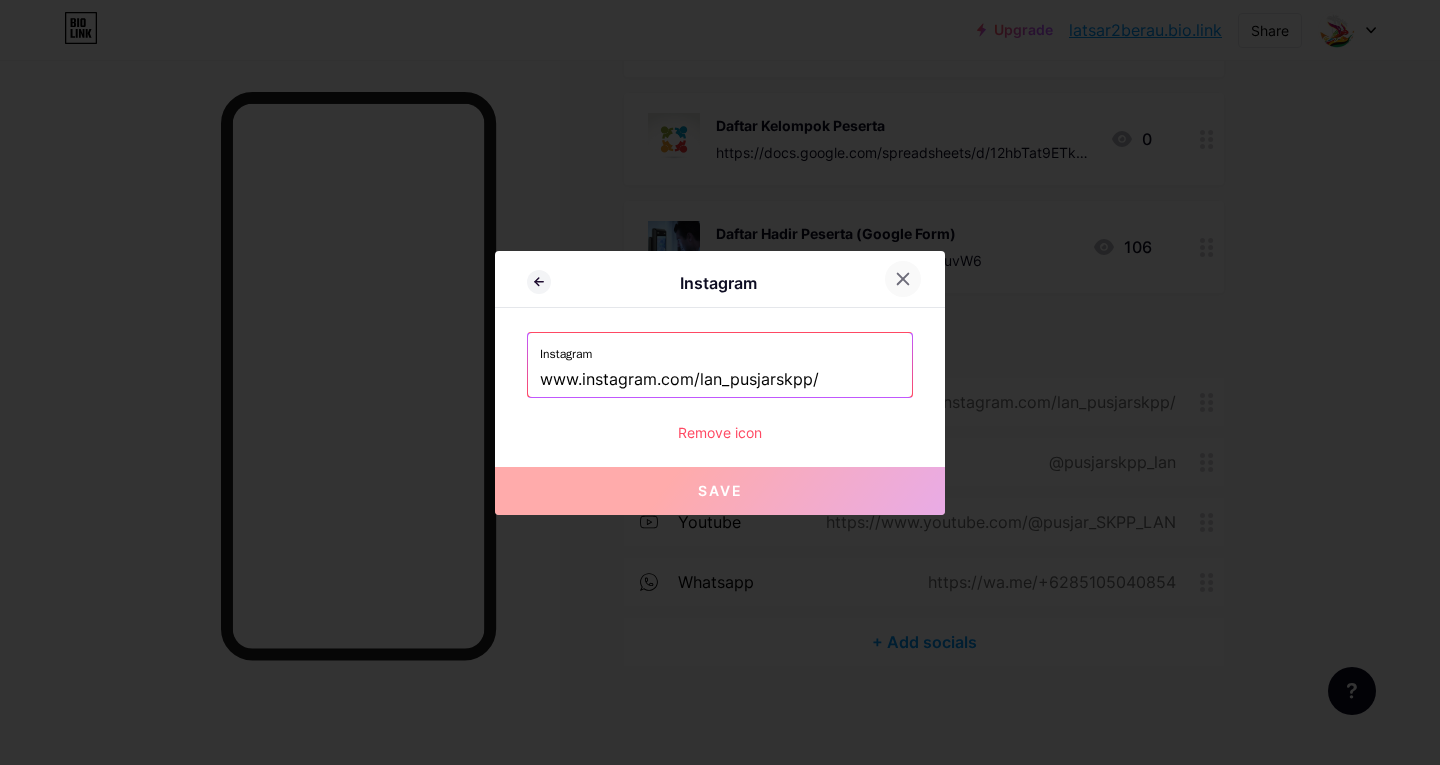 click at bounding box center (903, 279) 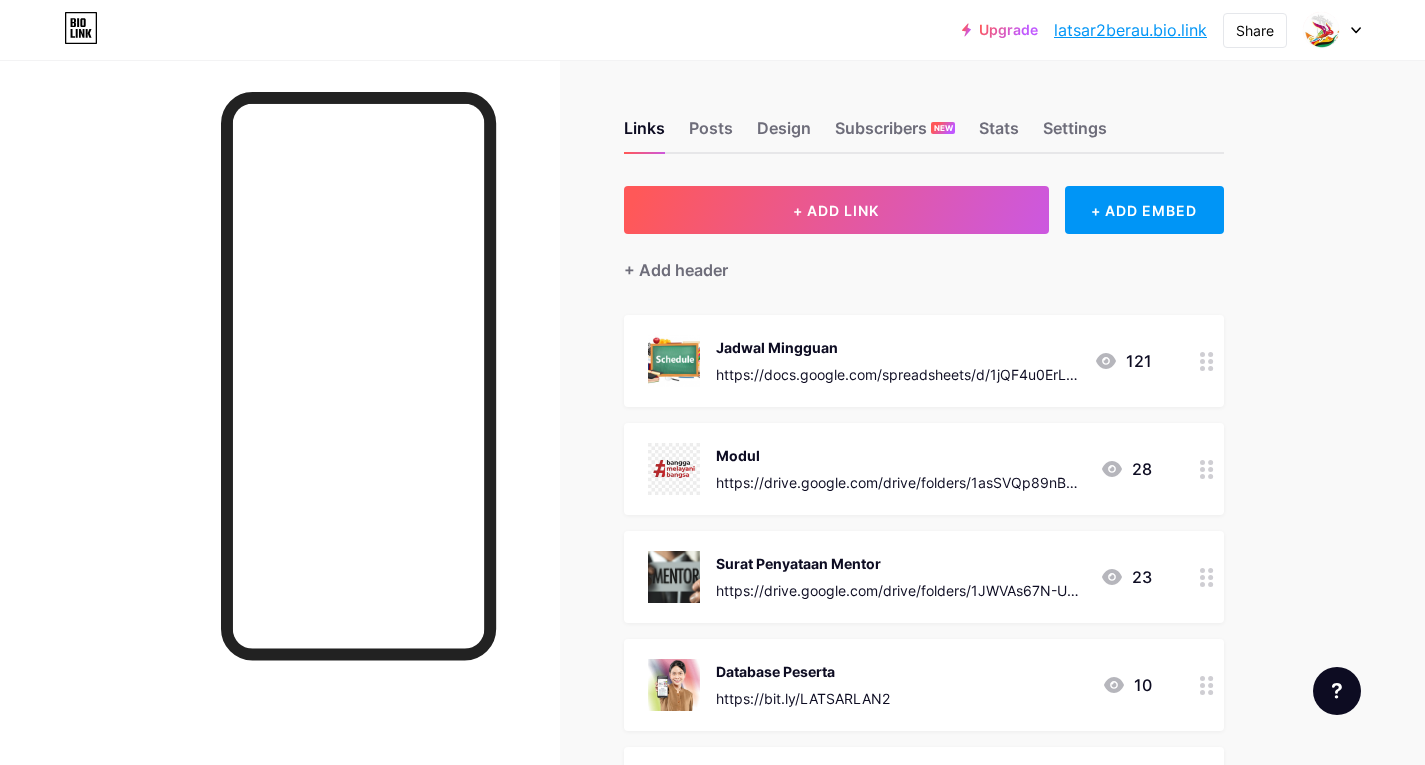 scroll, scrollTop: 0, scrollLeft: 0, axis: both 